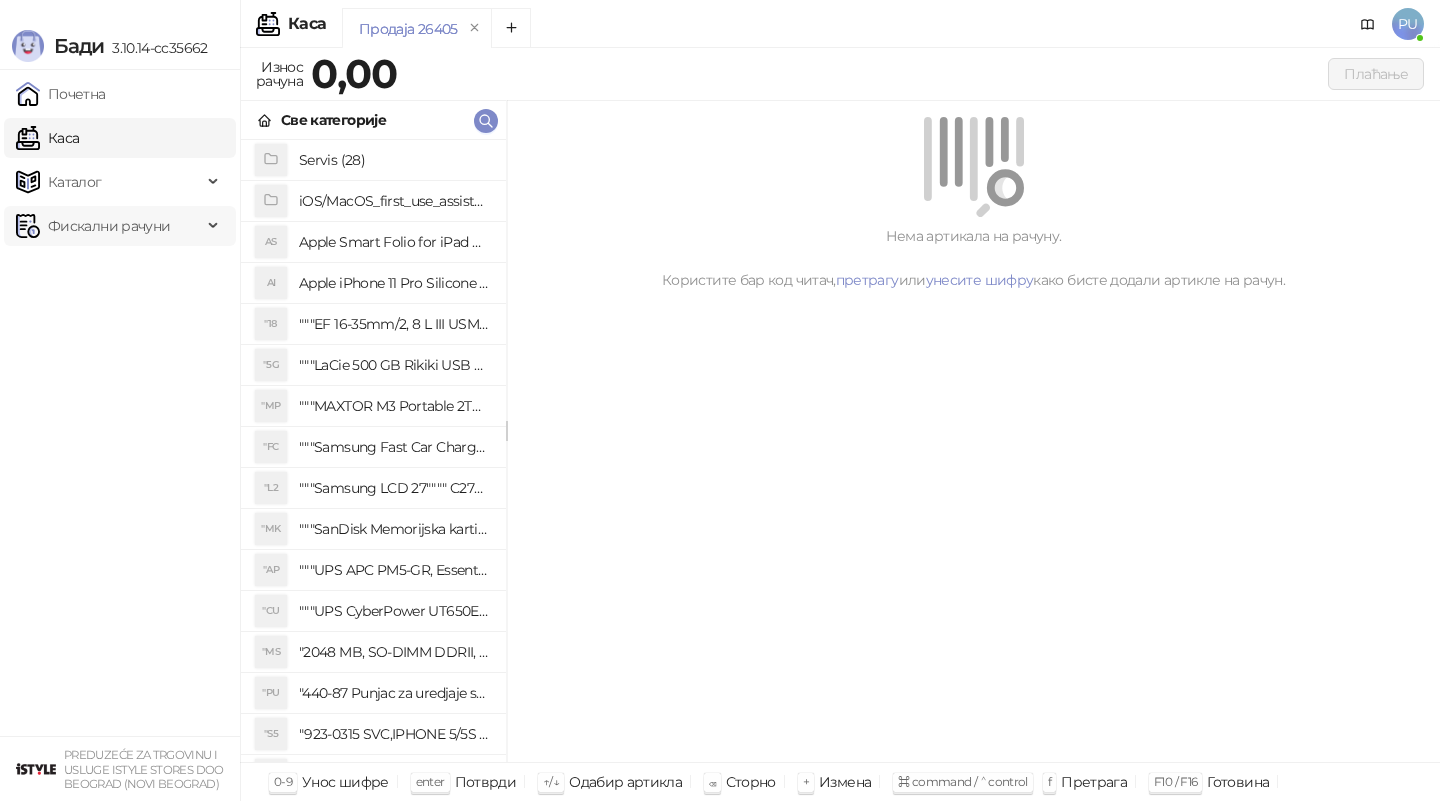 scroll, scrollTop: 0, scrollLeft: 0, axis: both 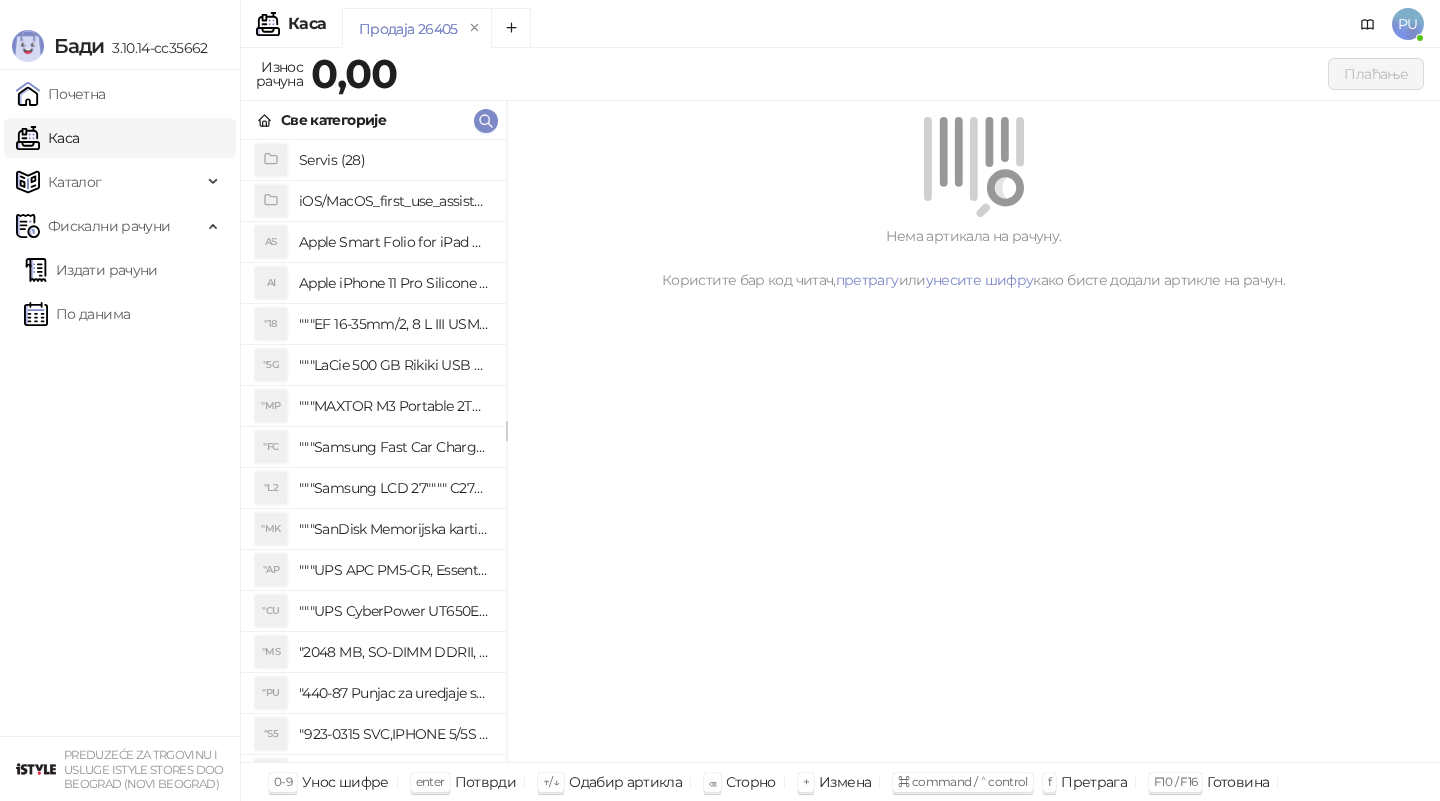 click on "Издати рачуни По данима" at bounding box center (120, 292) 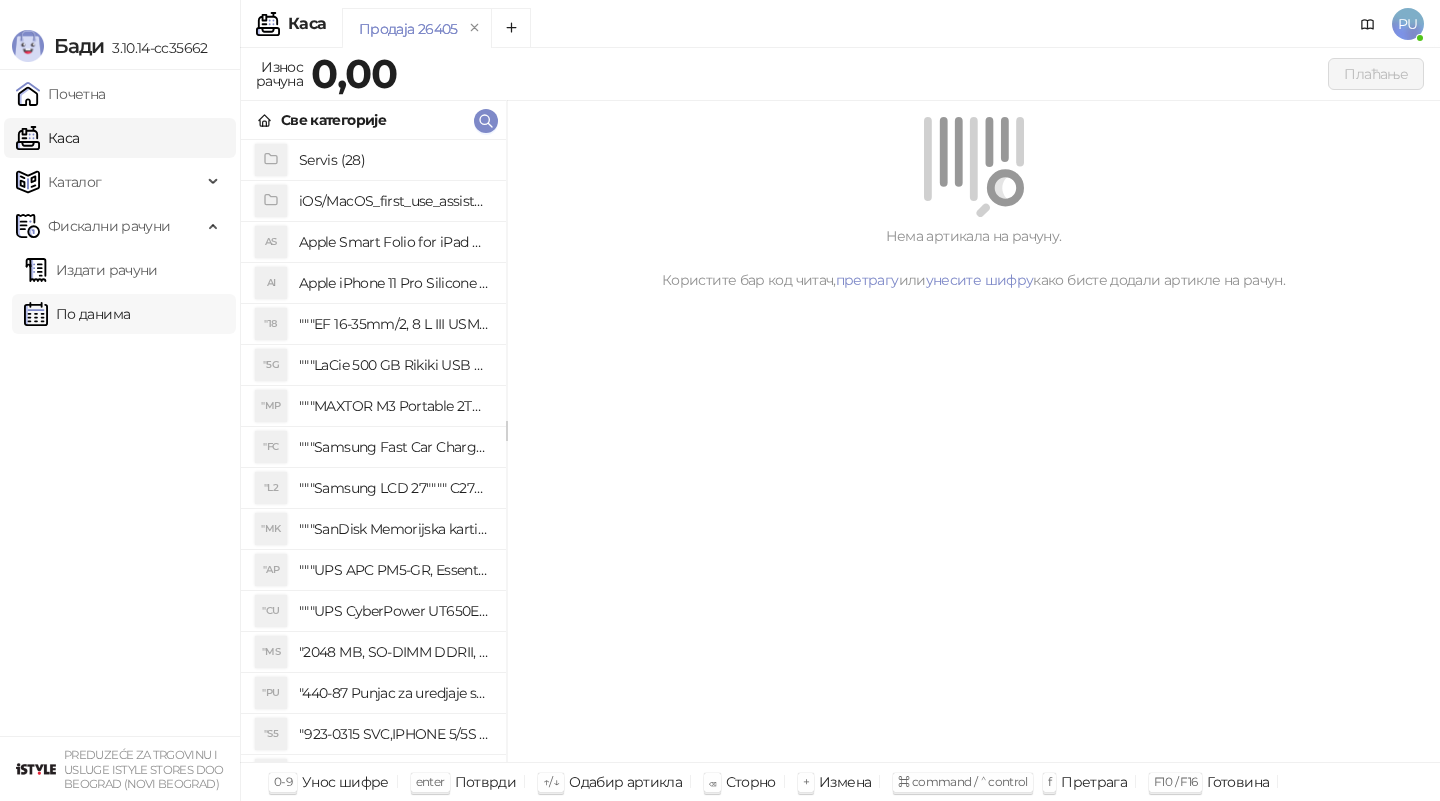 click on "По данима" at bounding box center (77, 314) 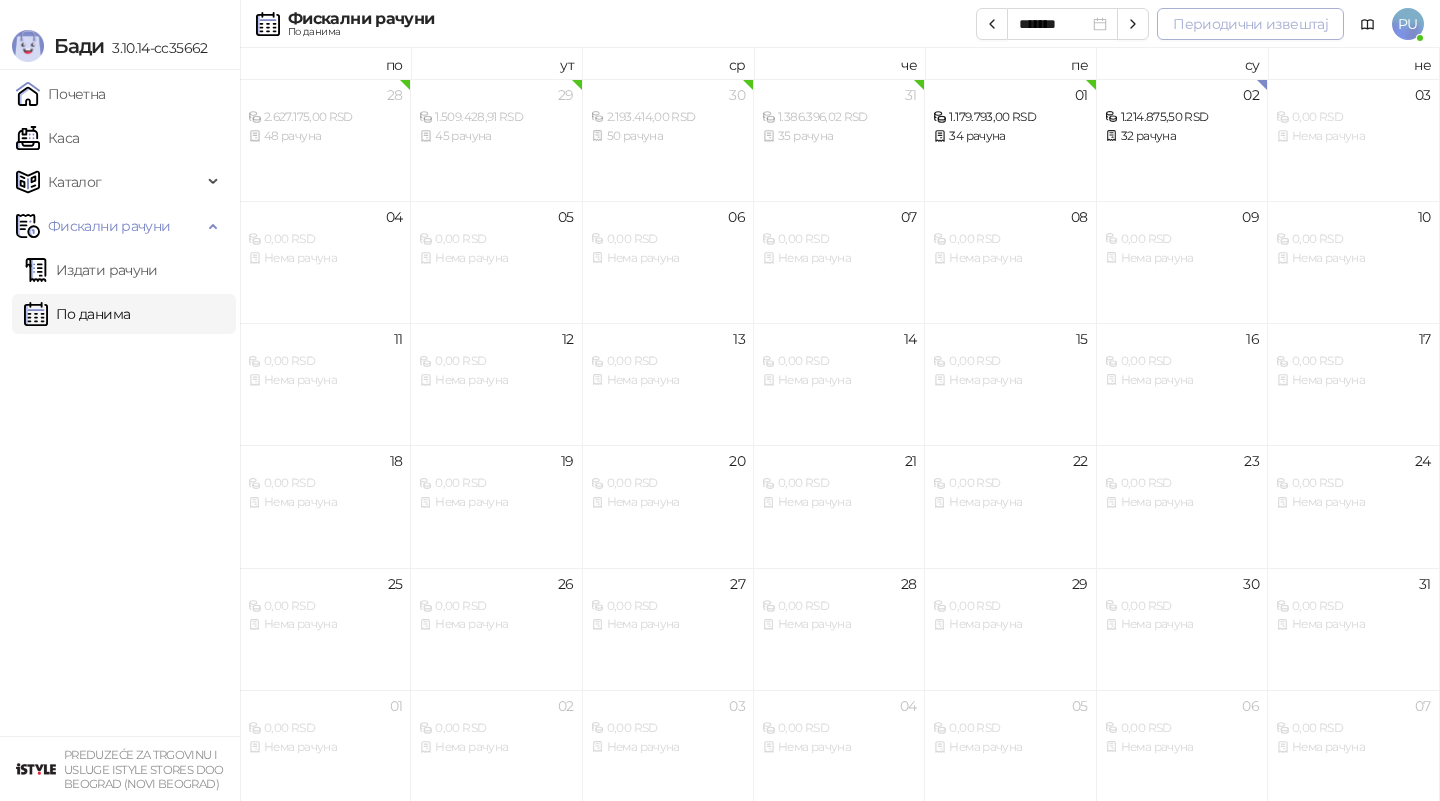 click on "Периодични извештај" at bounding box center (1250, 24) 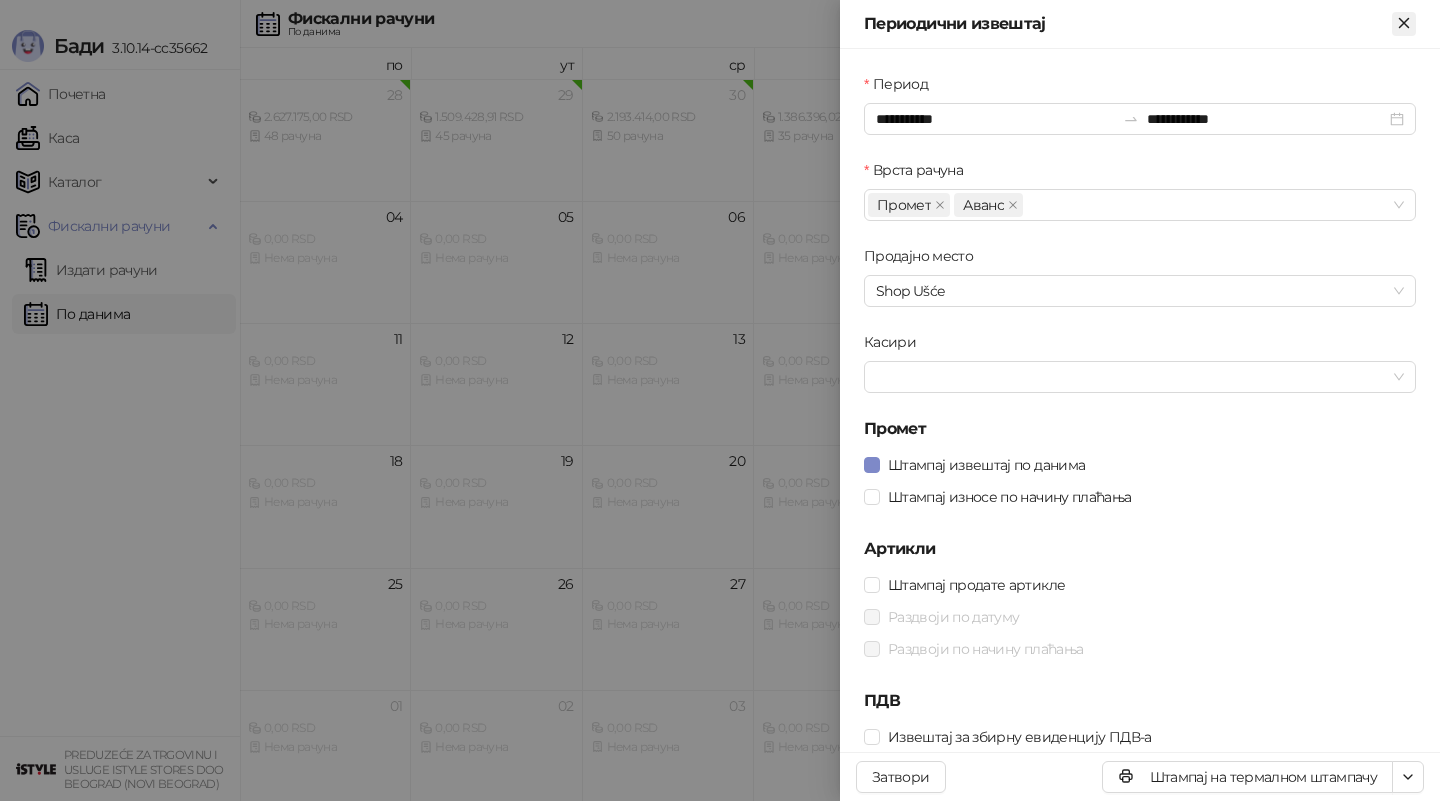 click 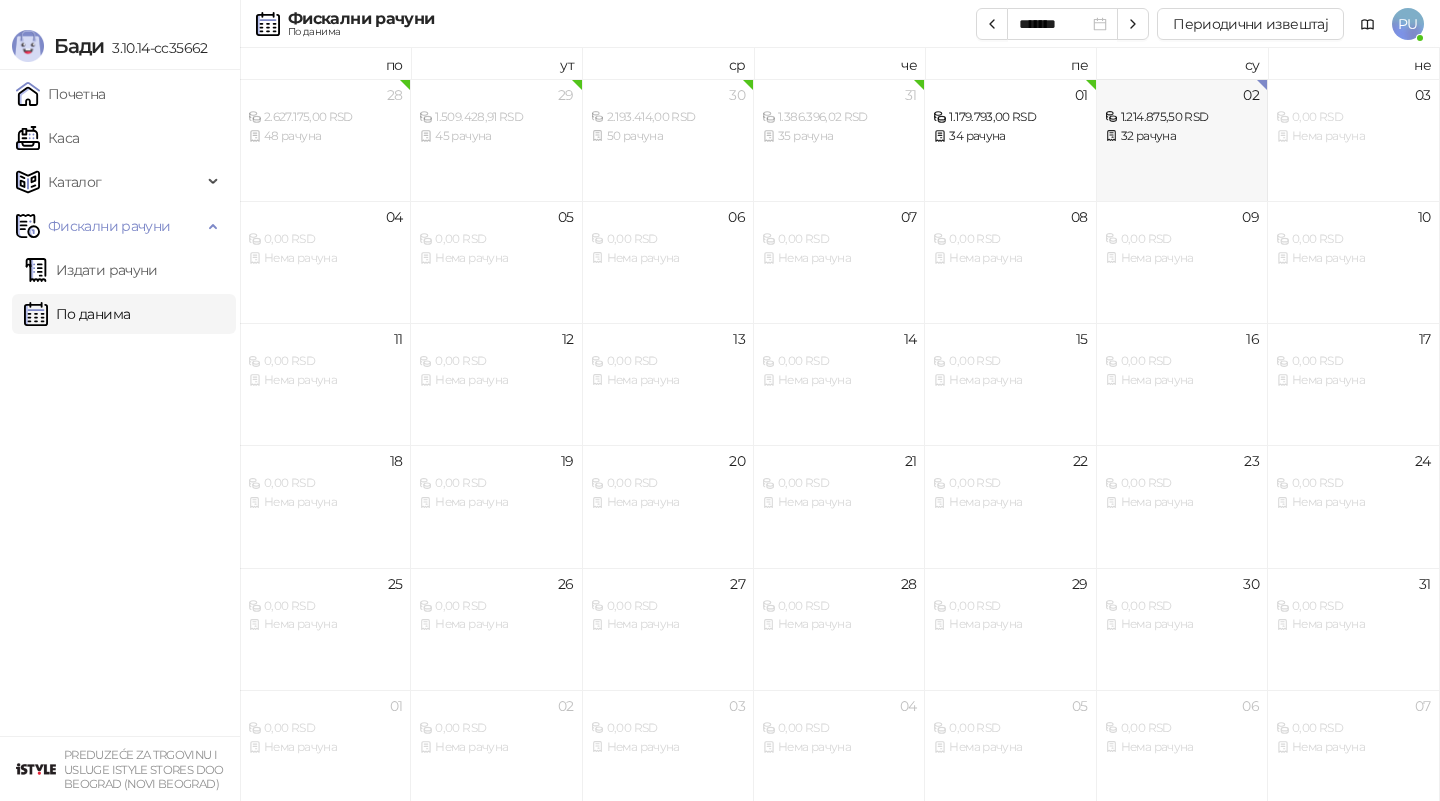 click on "32 рачуна" at bounding box center [1182, 136] 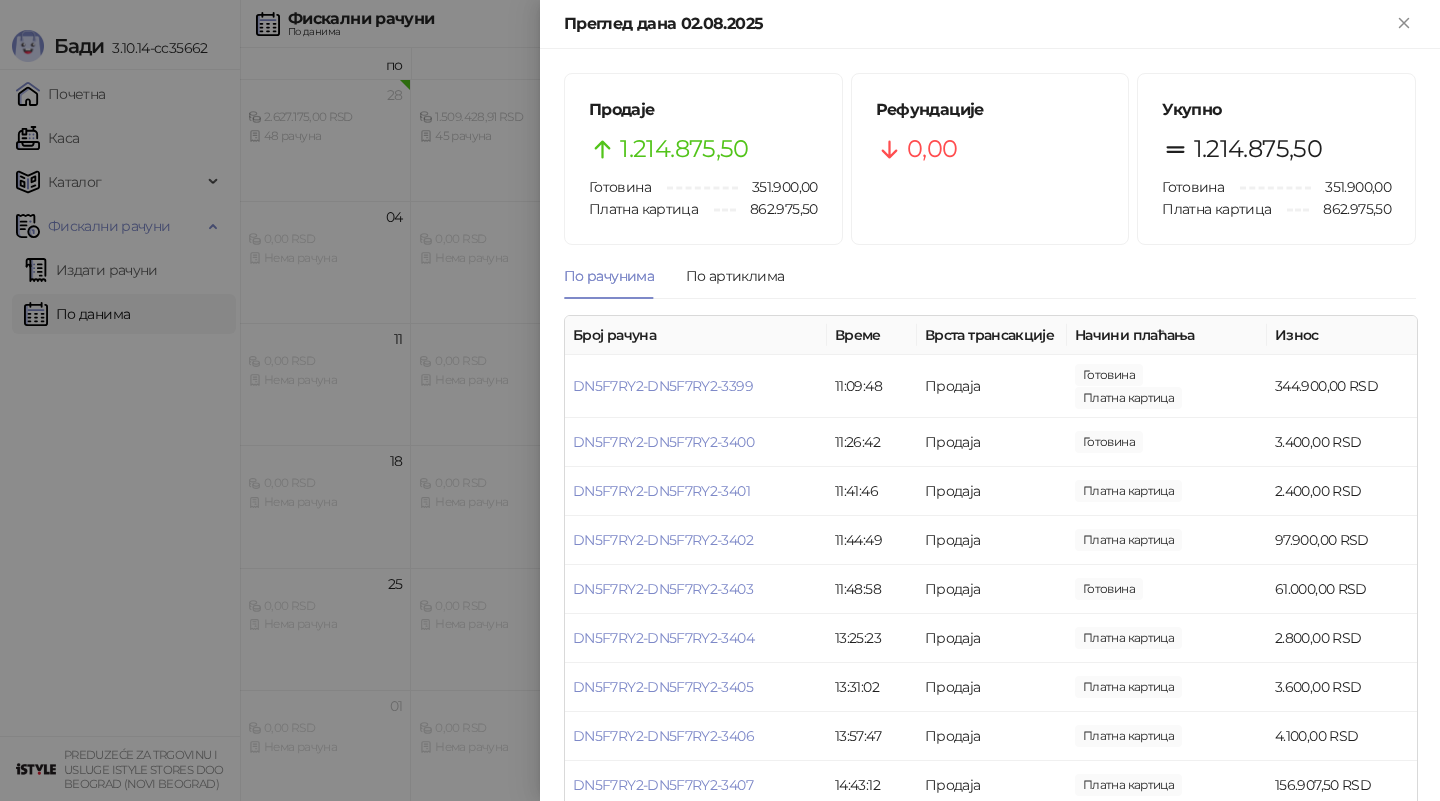 click at bounding box center [720, 400] 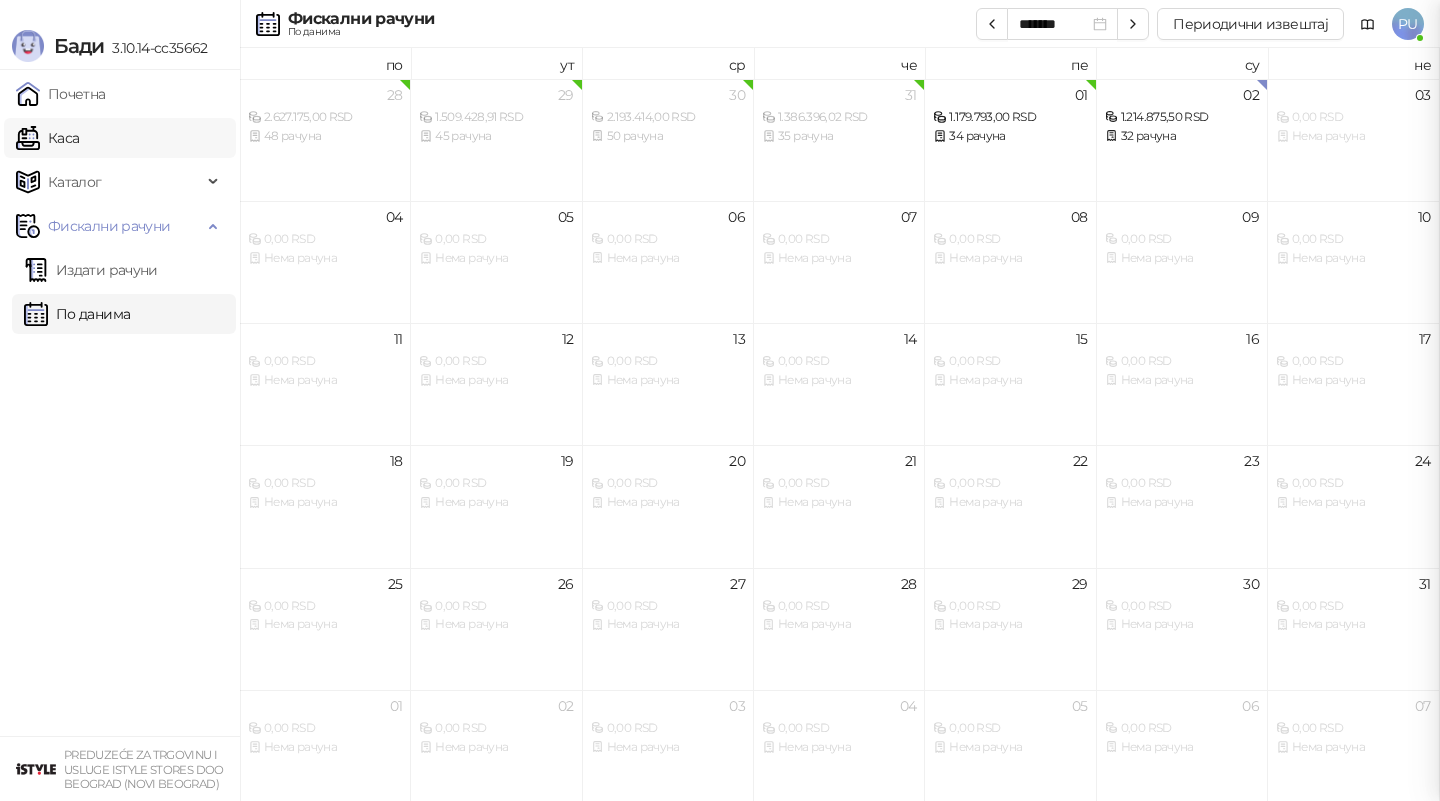 click on "Каса" at bounding box center [47, 138] 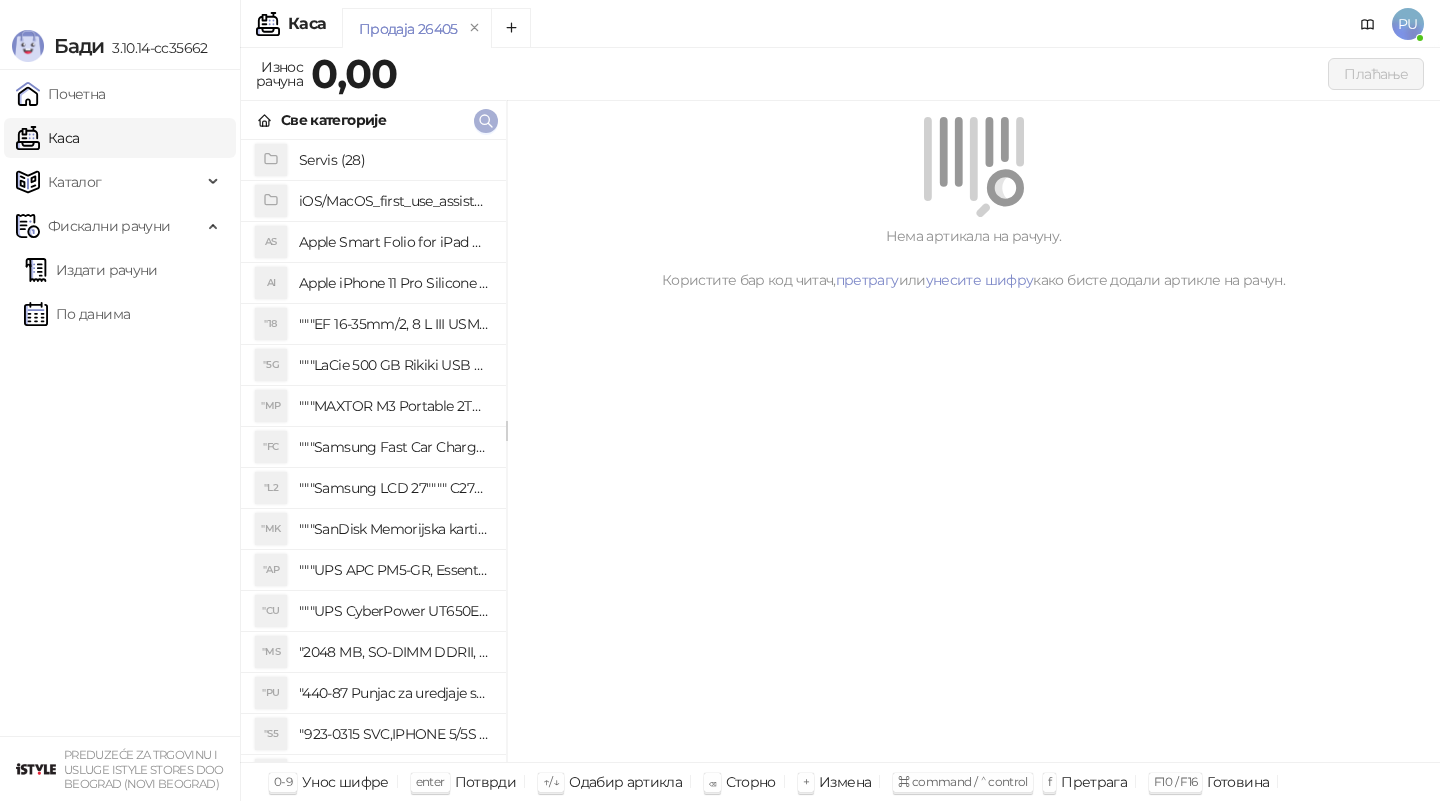 click 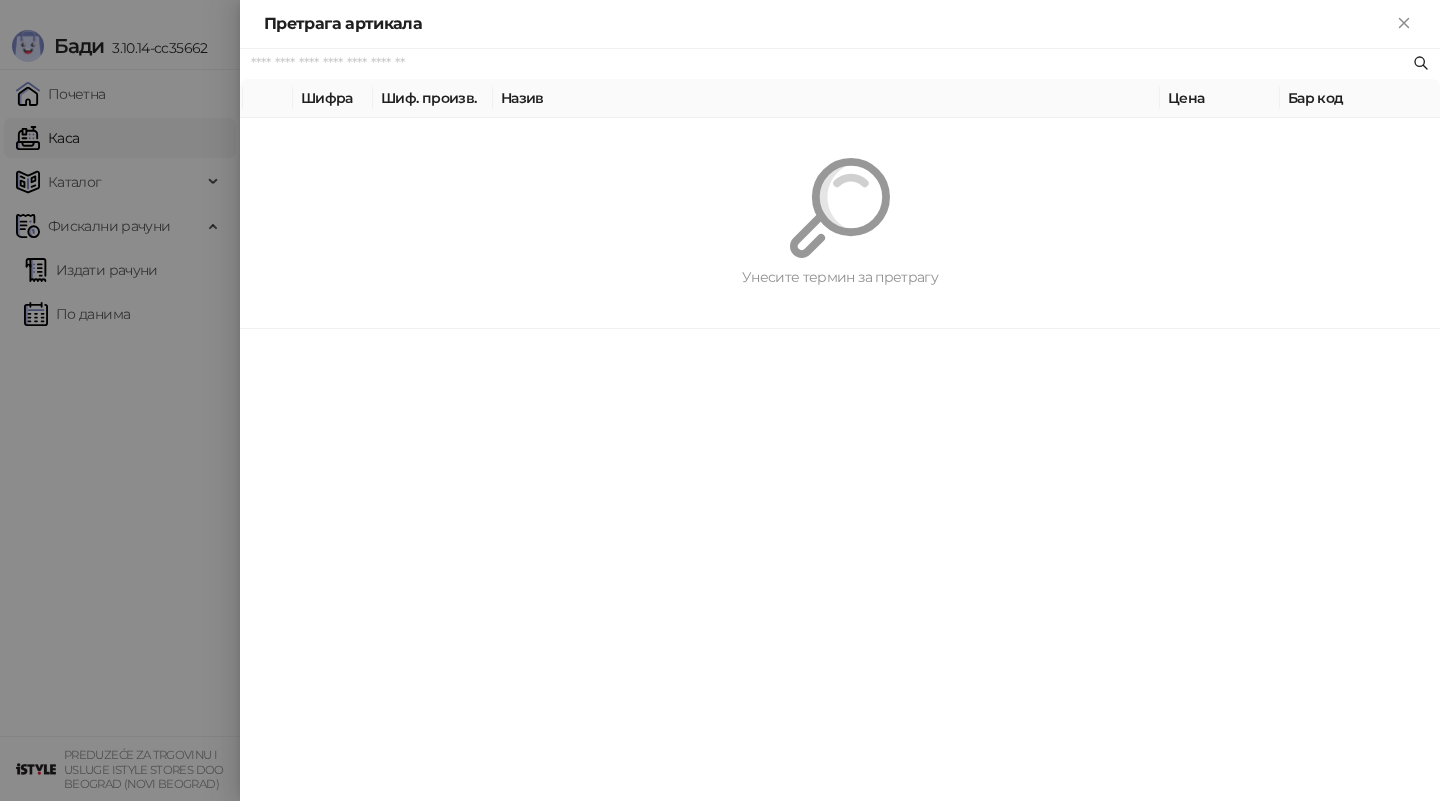 paste on "*********" 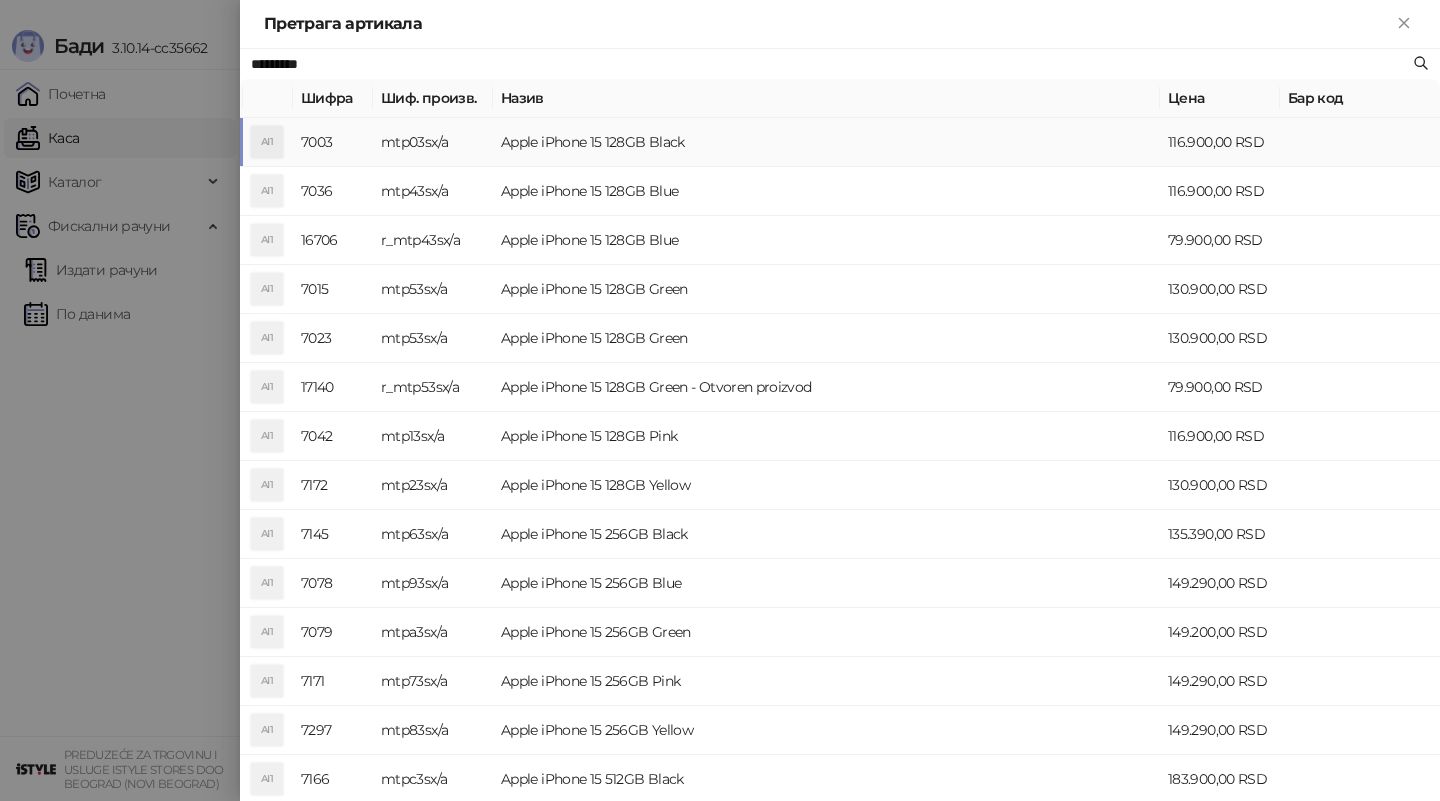 click on "Apple iPhone 15 128GB Black" at bounding box center [826, 142] 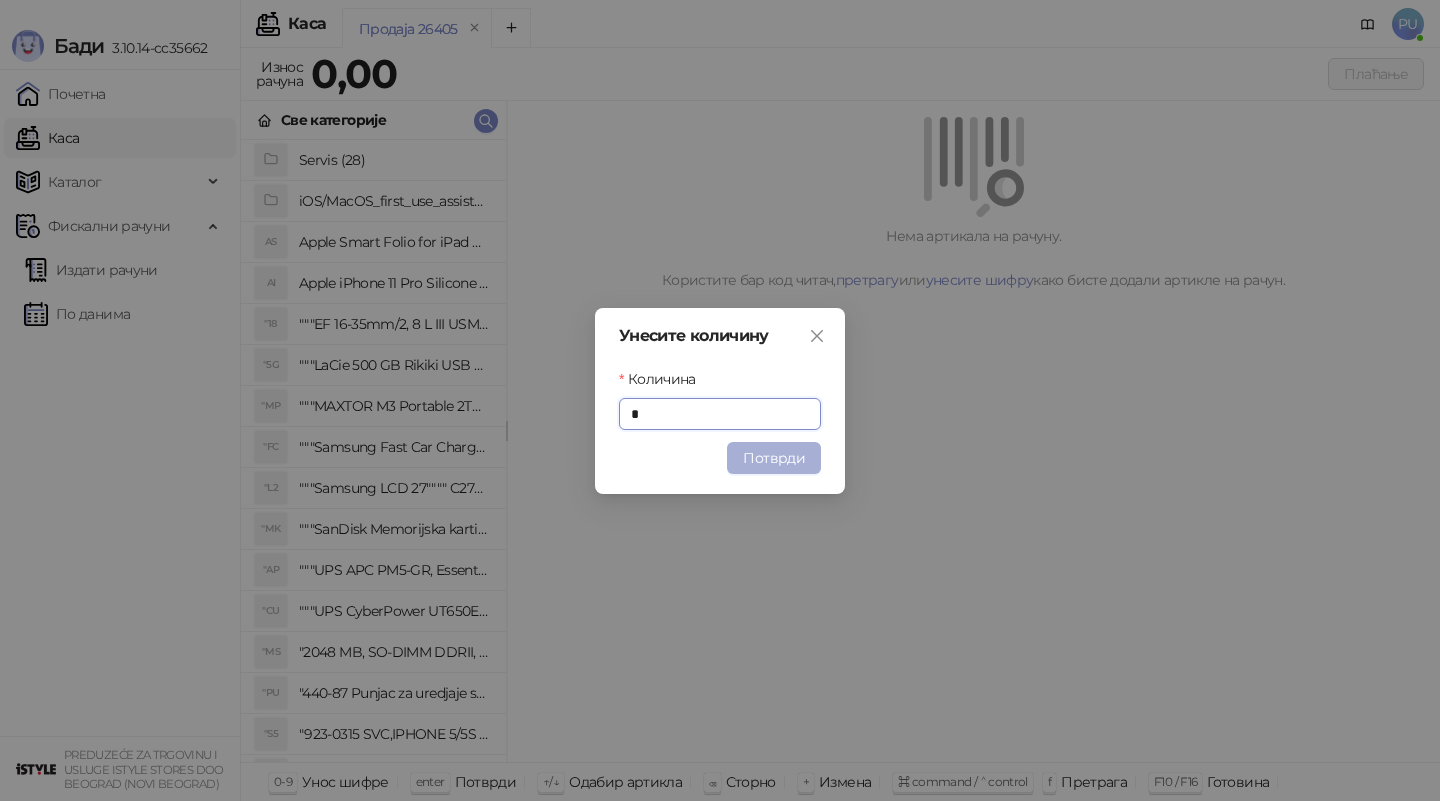 click on "Потврди" at bounding box center (774, 458) 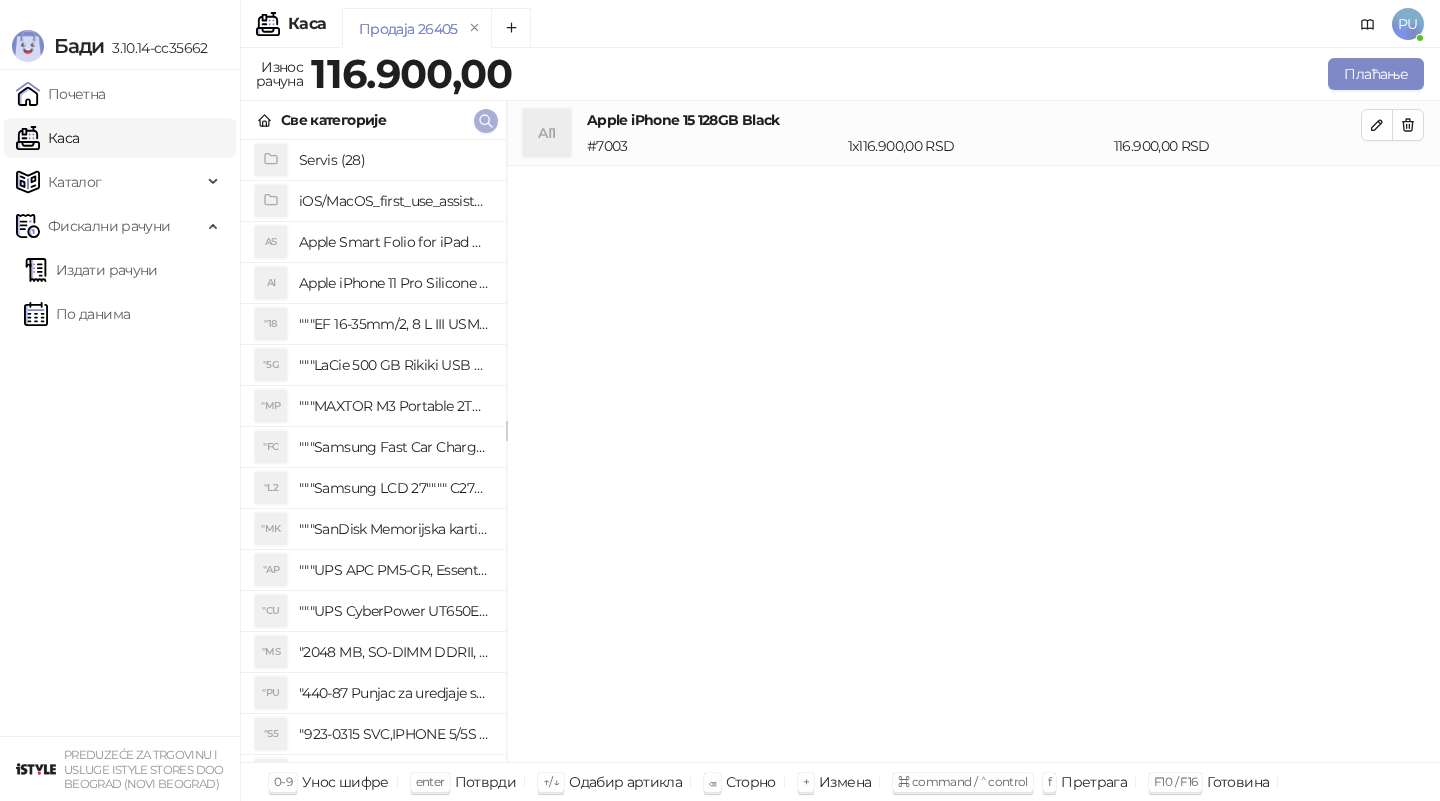 click 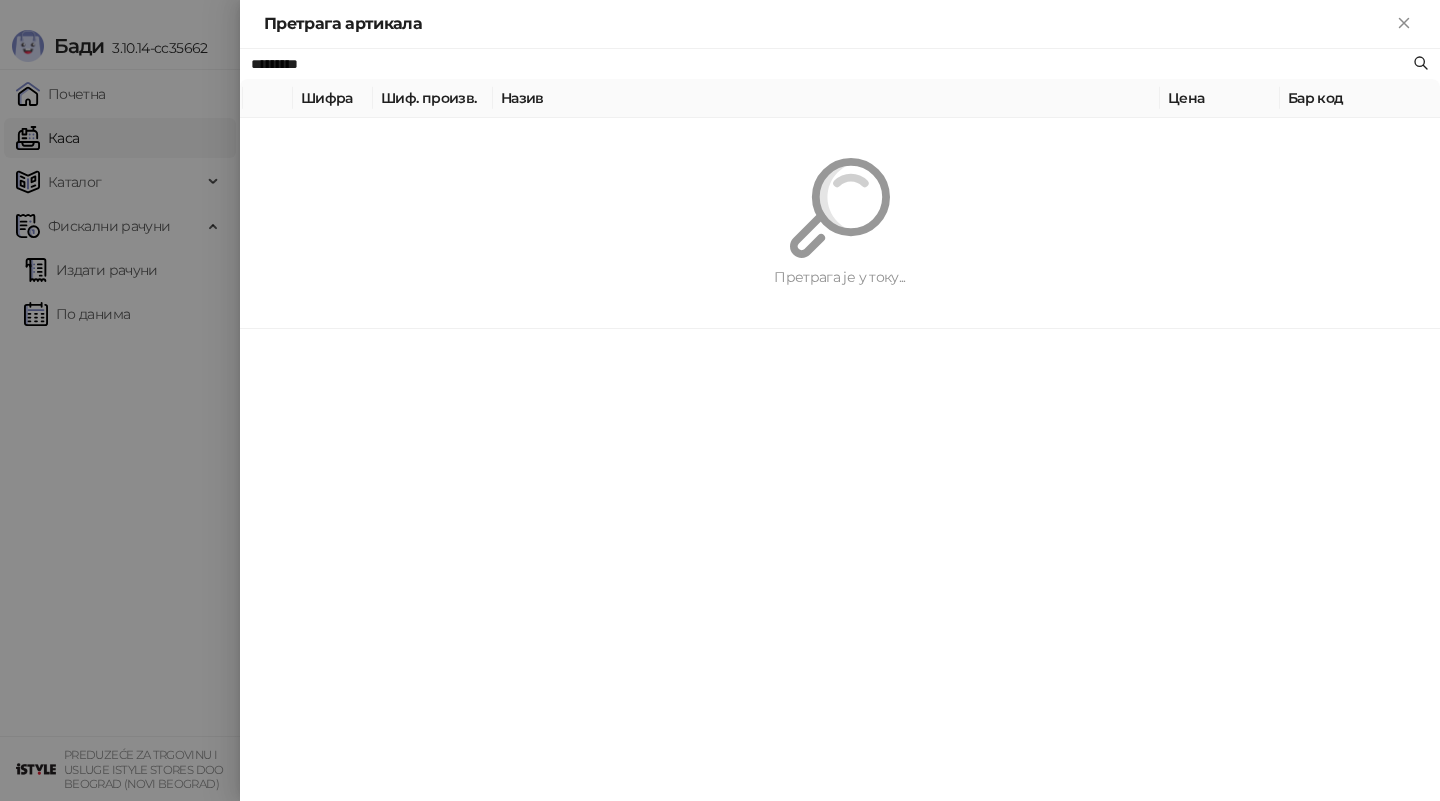 paste 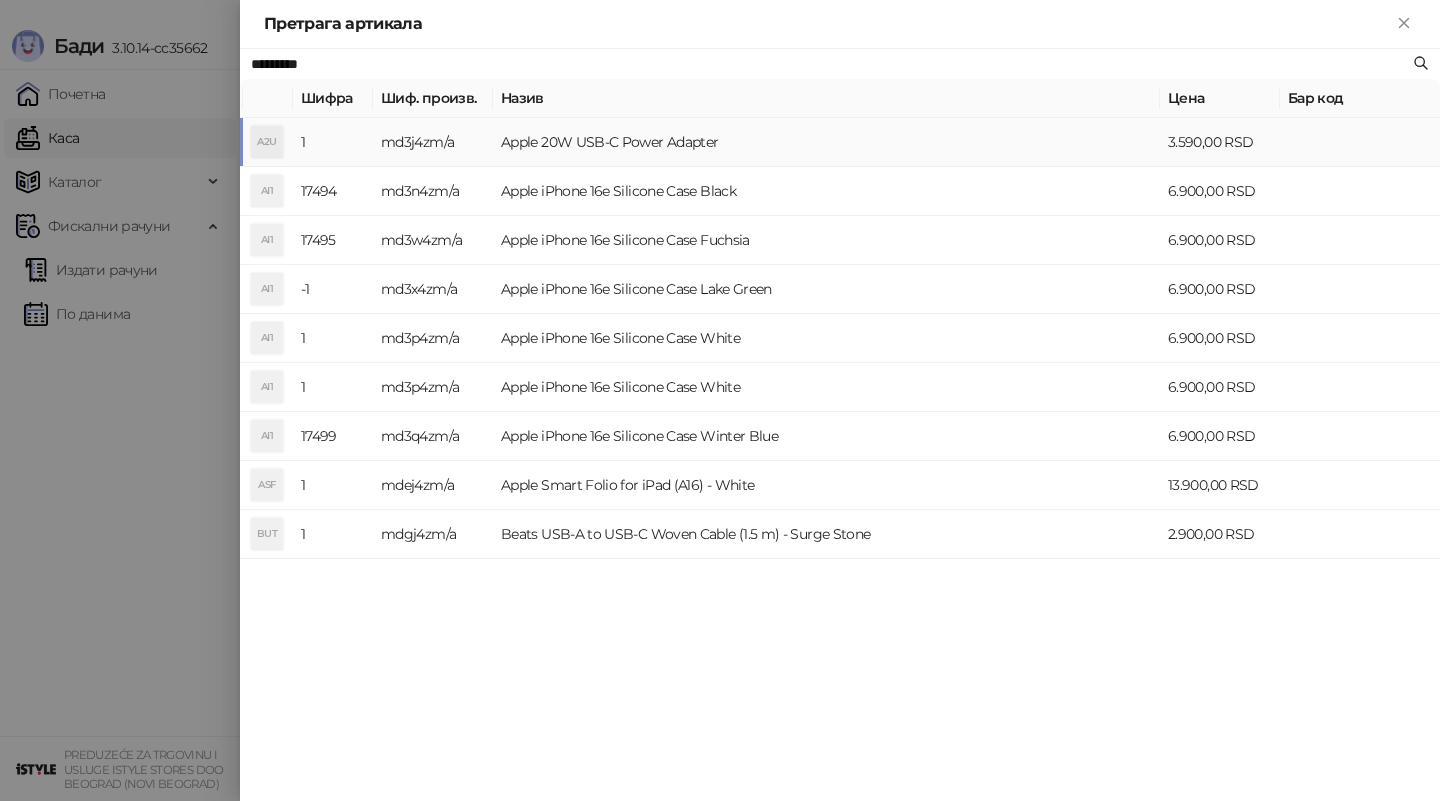 click on "Apple 20W USB-C Power Adapter" at bounding box center (826, 142) 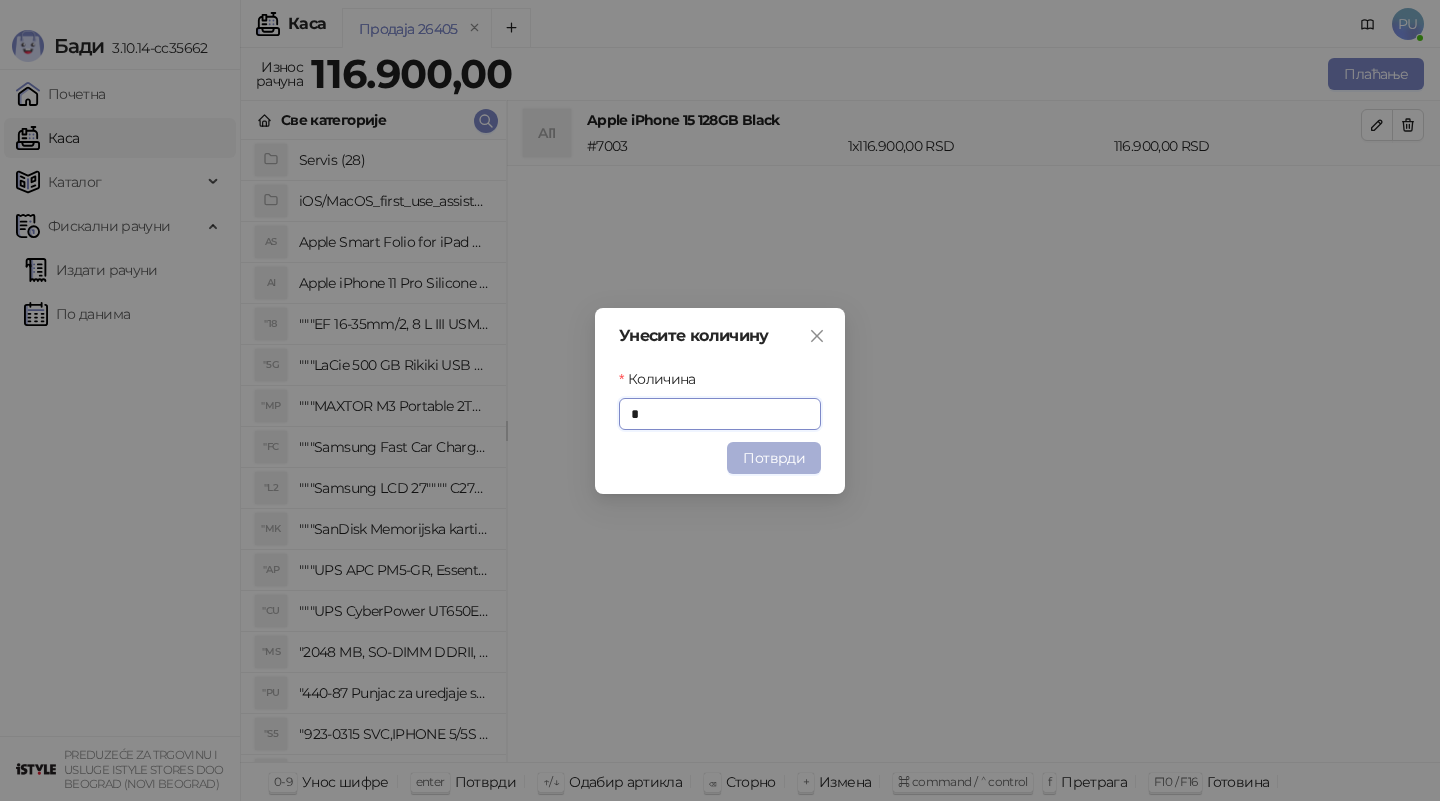 click on "Потврди" at bounding box center (774, 458) 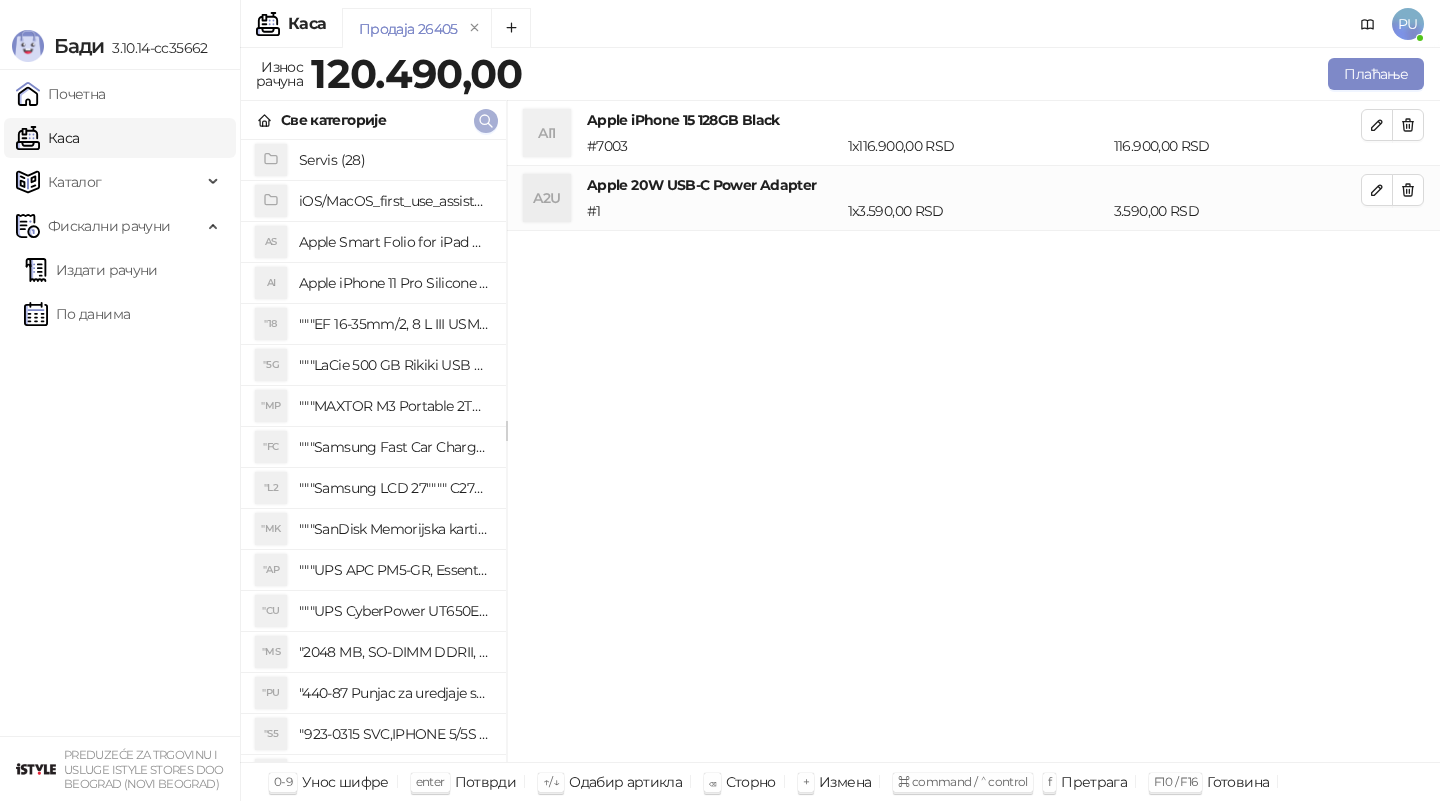 click 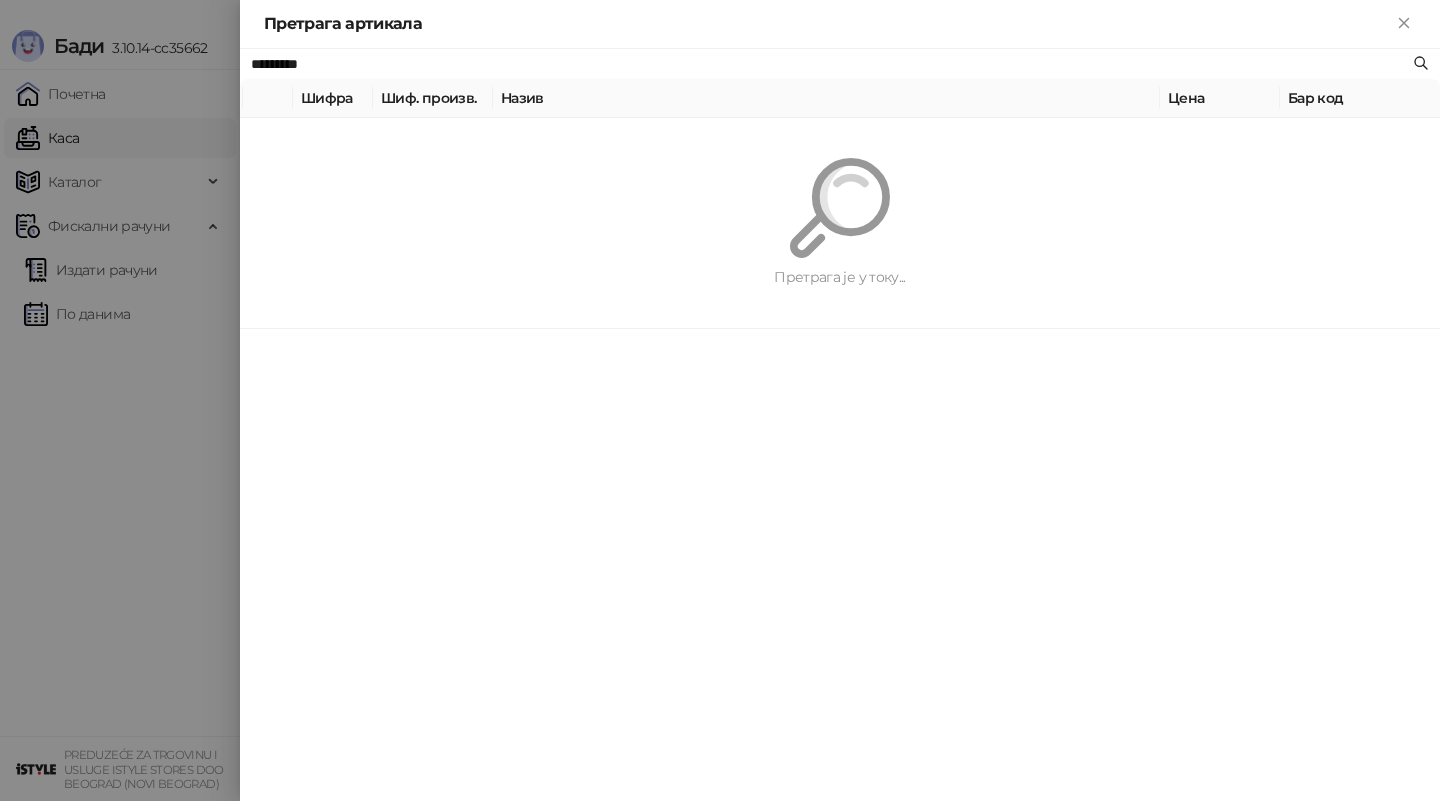 paste on "**********" 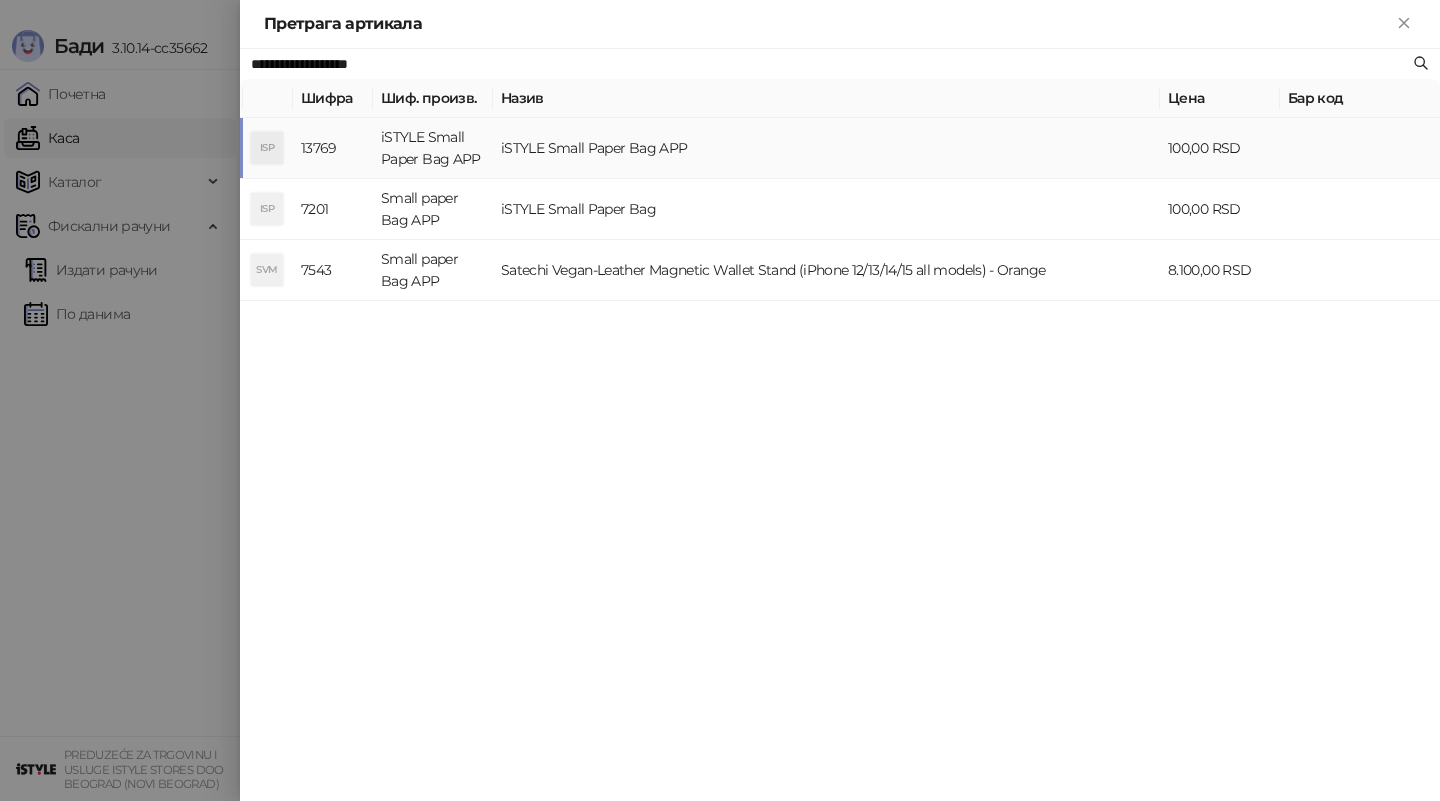 type on "**********" 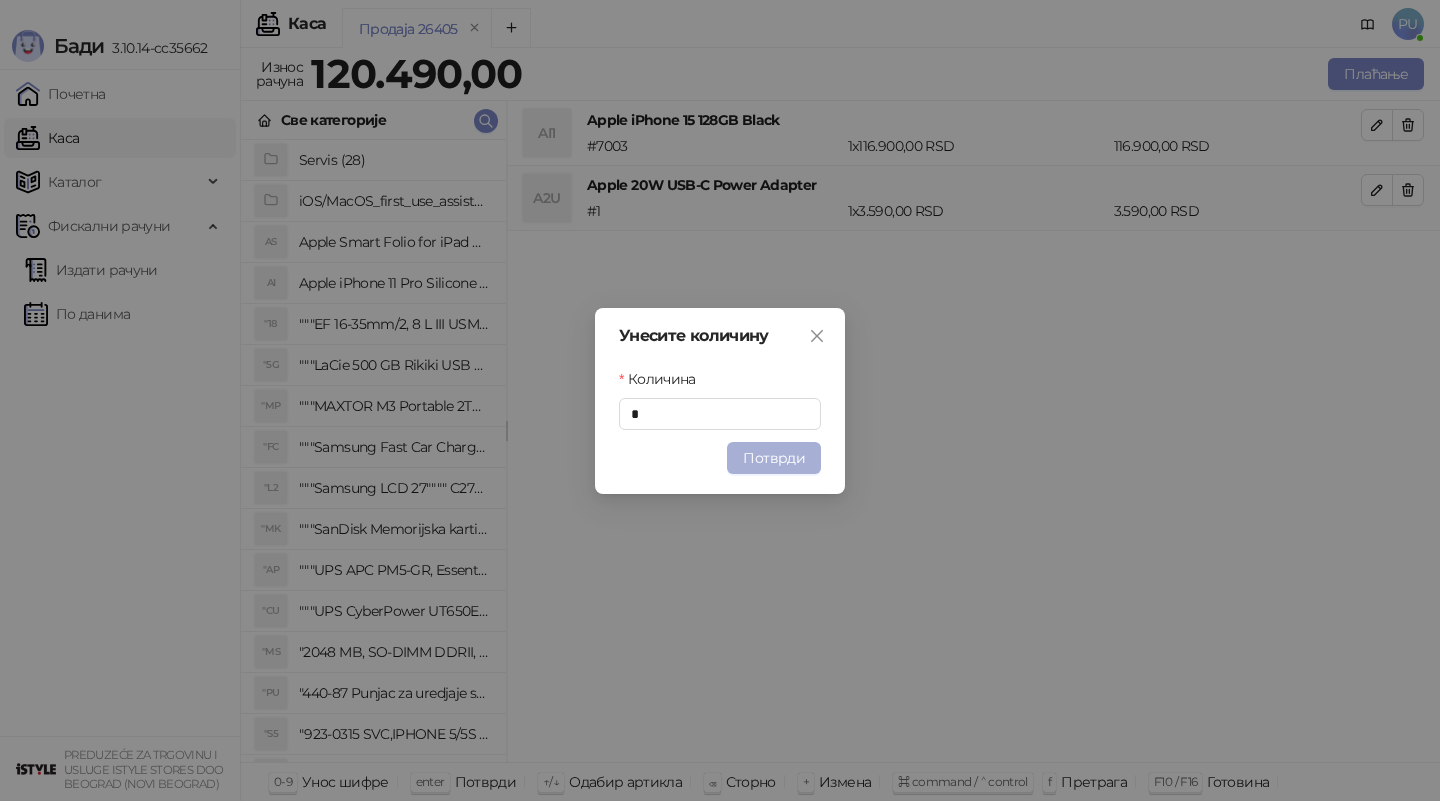 click on "Потврди" at bounding box center (774, 458) 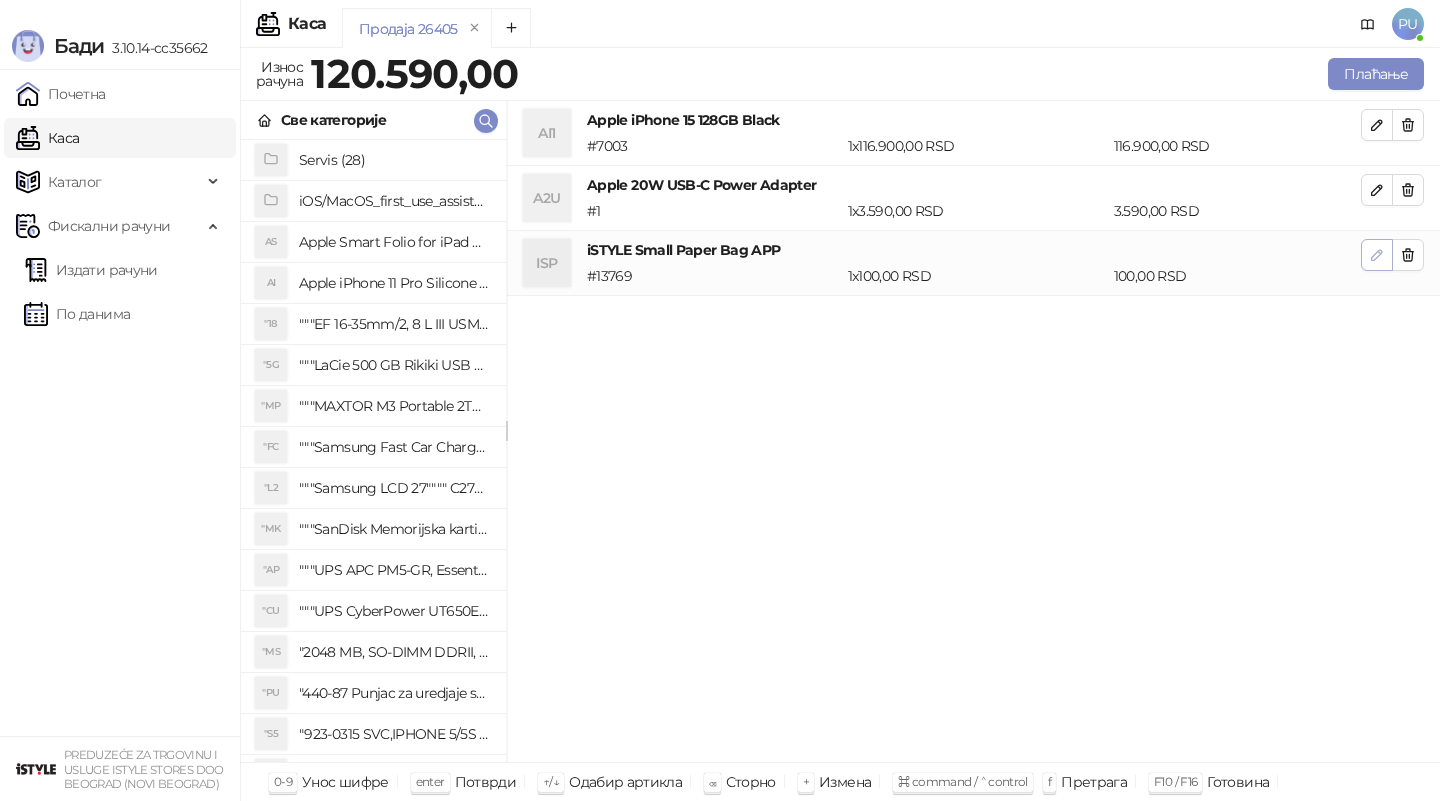 click 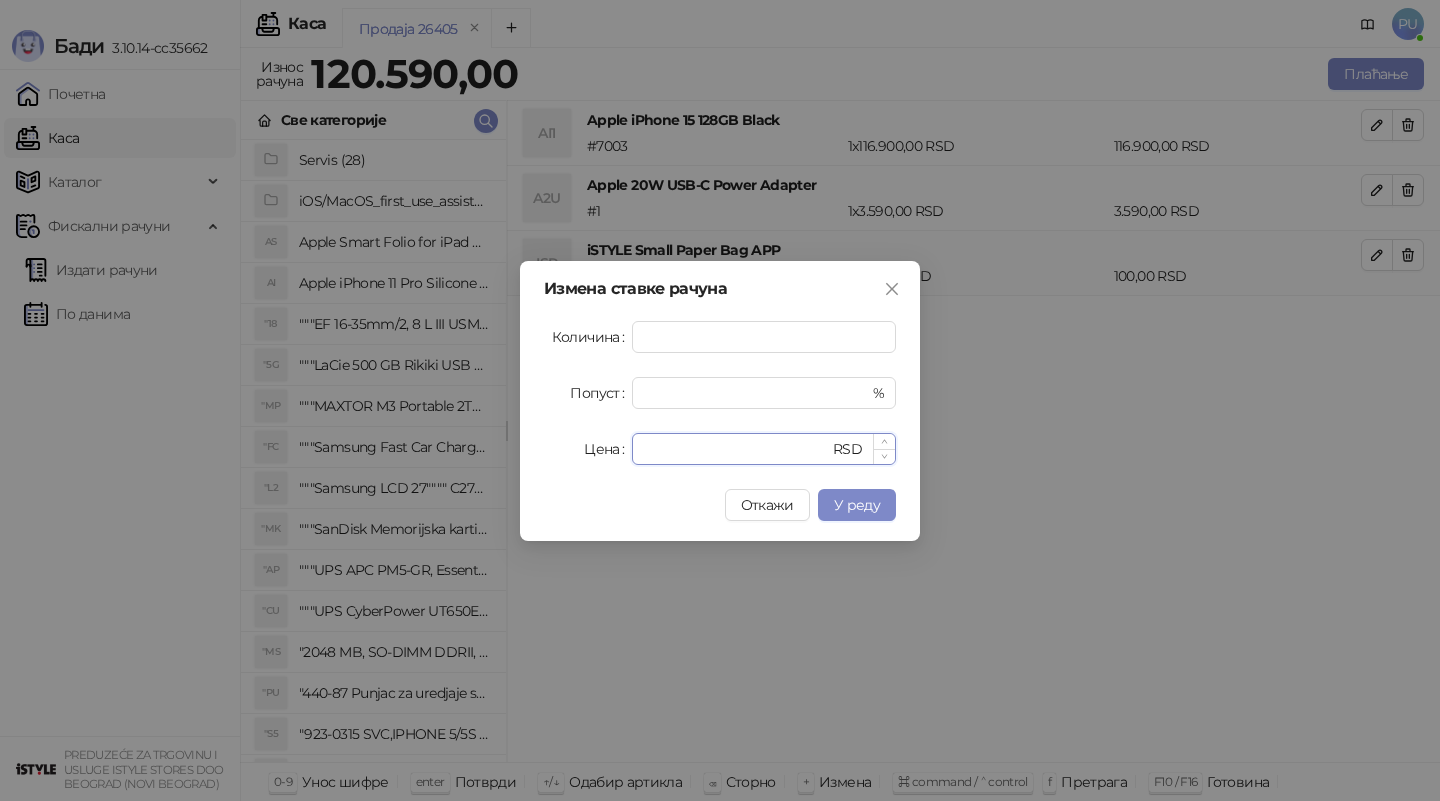 click on "***" at bounding box center (736, 449) 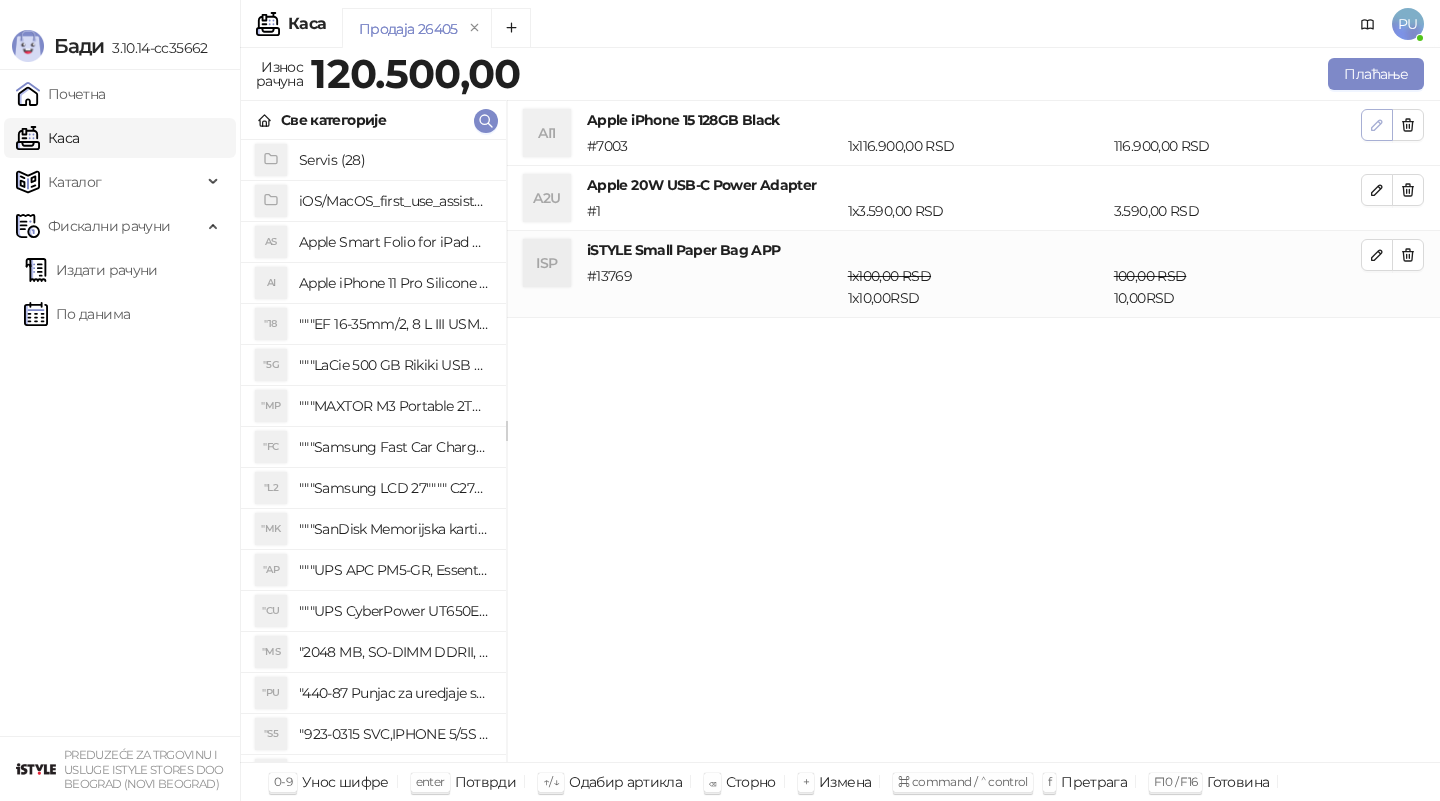 click 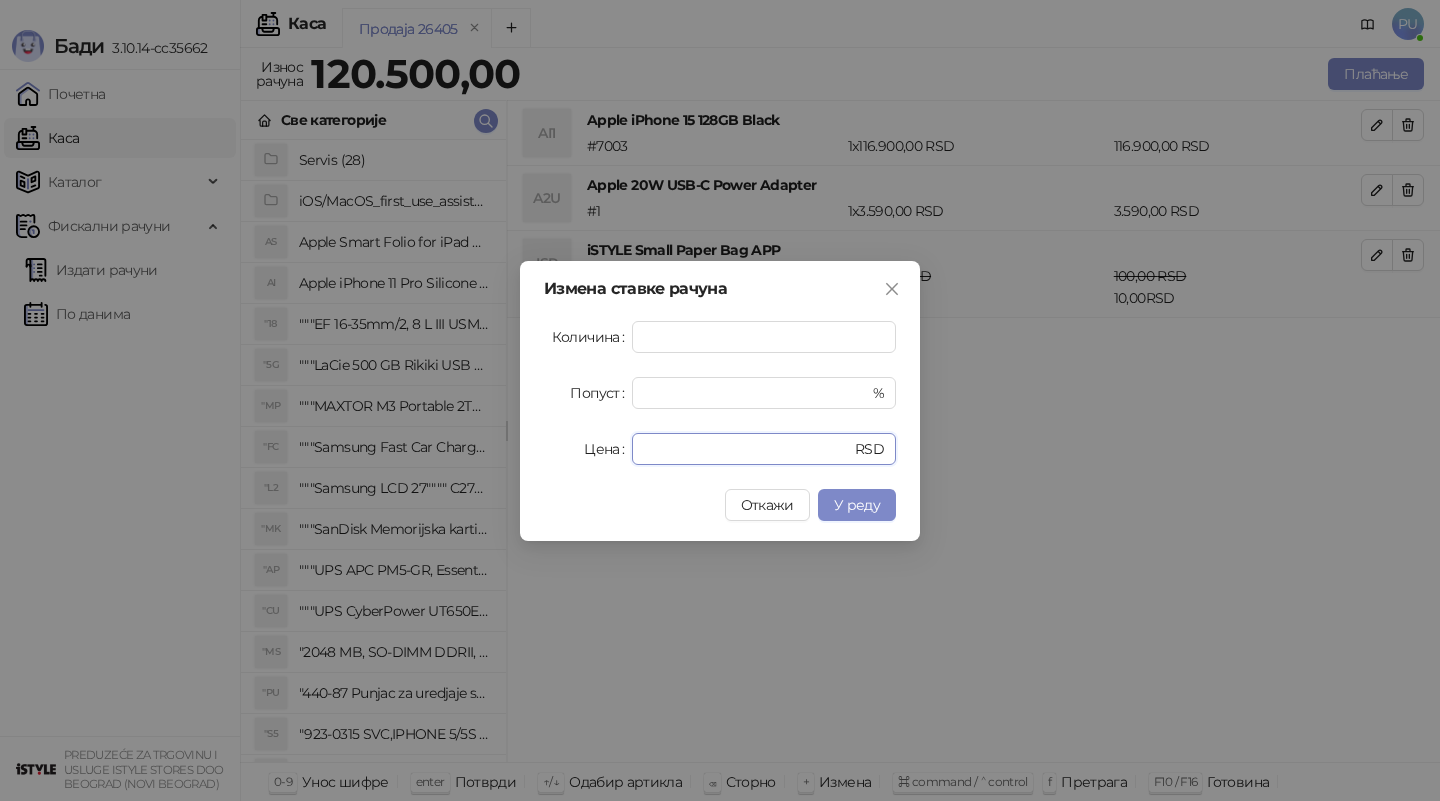 drag, startPoint x: 708, startPoint y: 442, endPoint x: 149, endPoint y: 445, distance: 559.00806 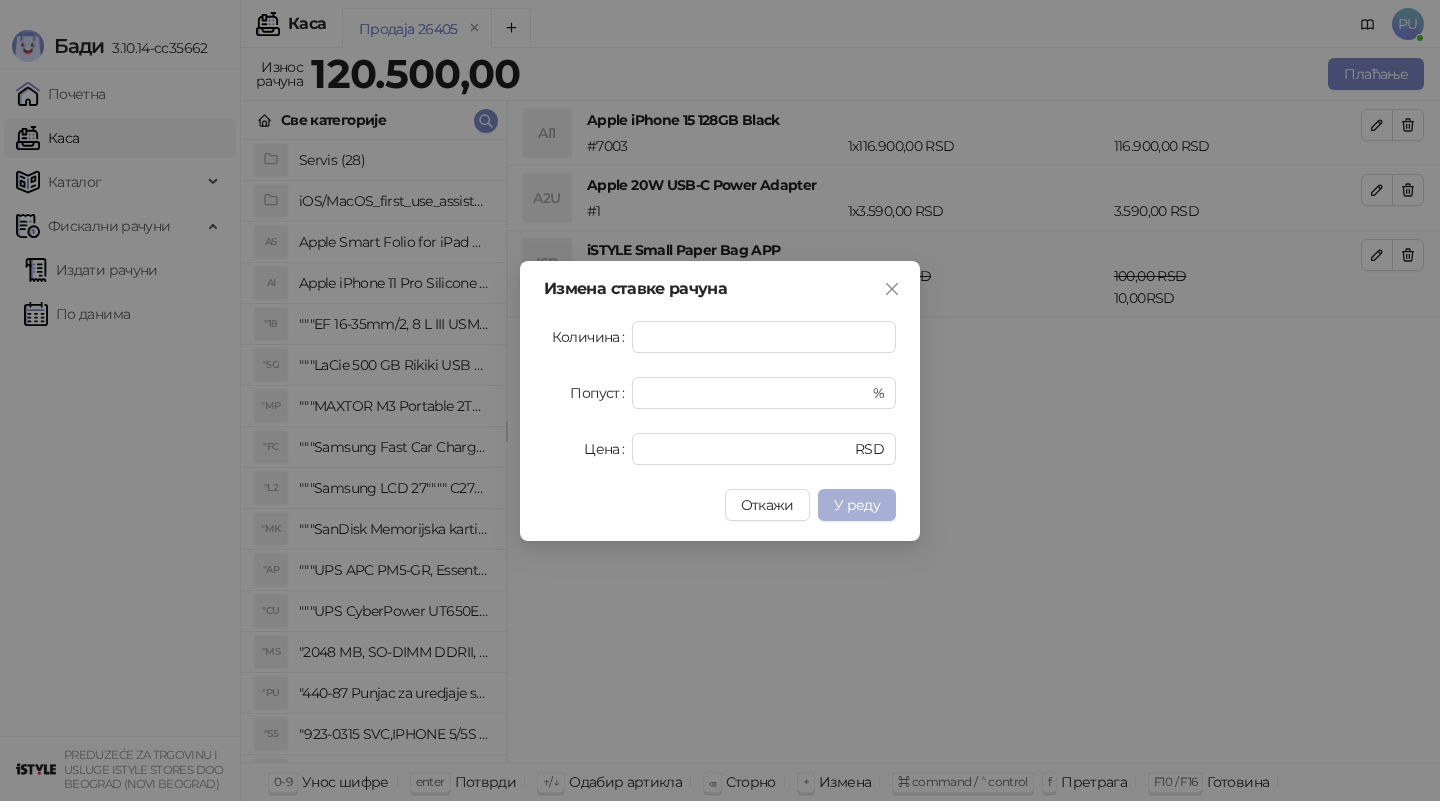 type on "*****" 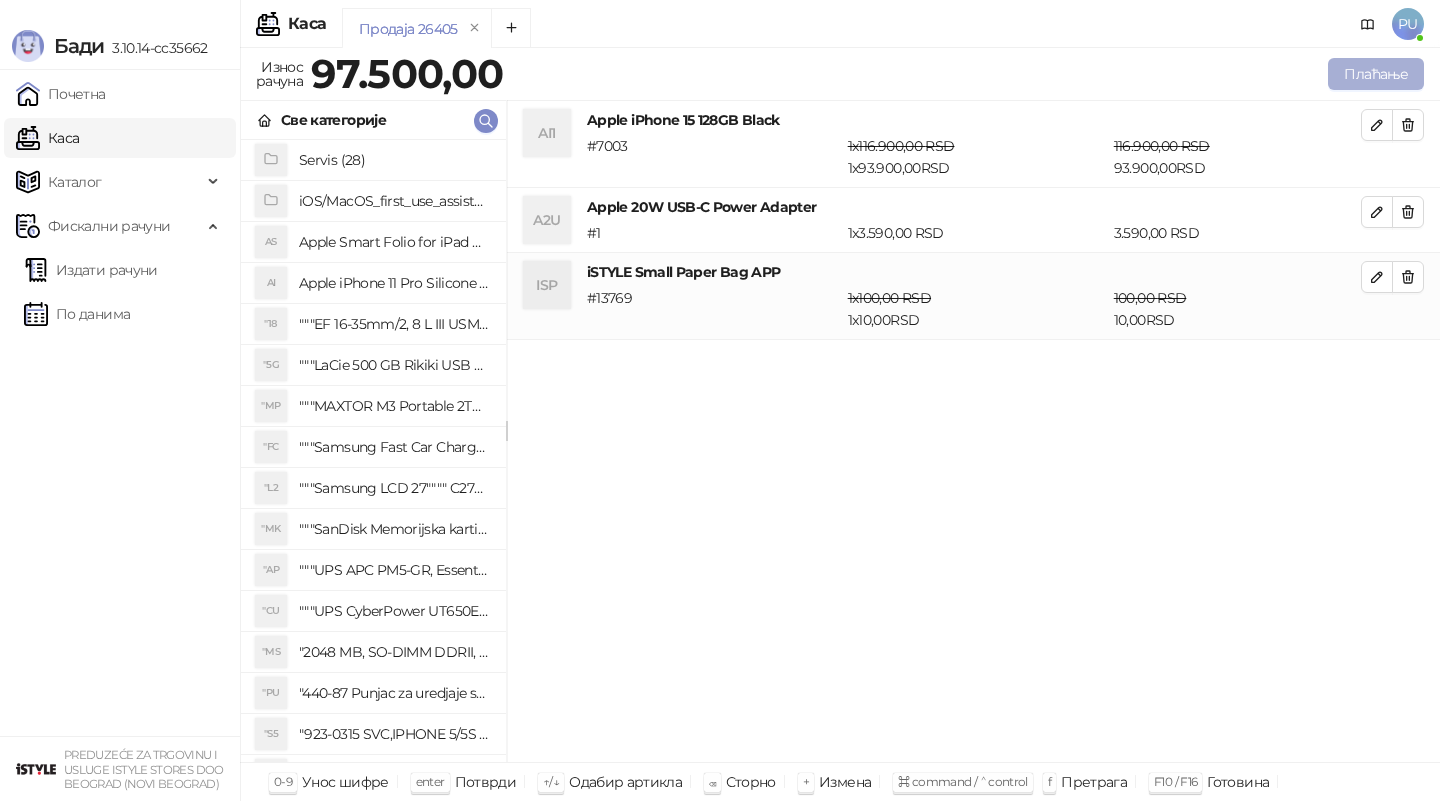 click on "Плаћање" at bounding box center [1376, 74] 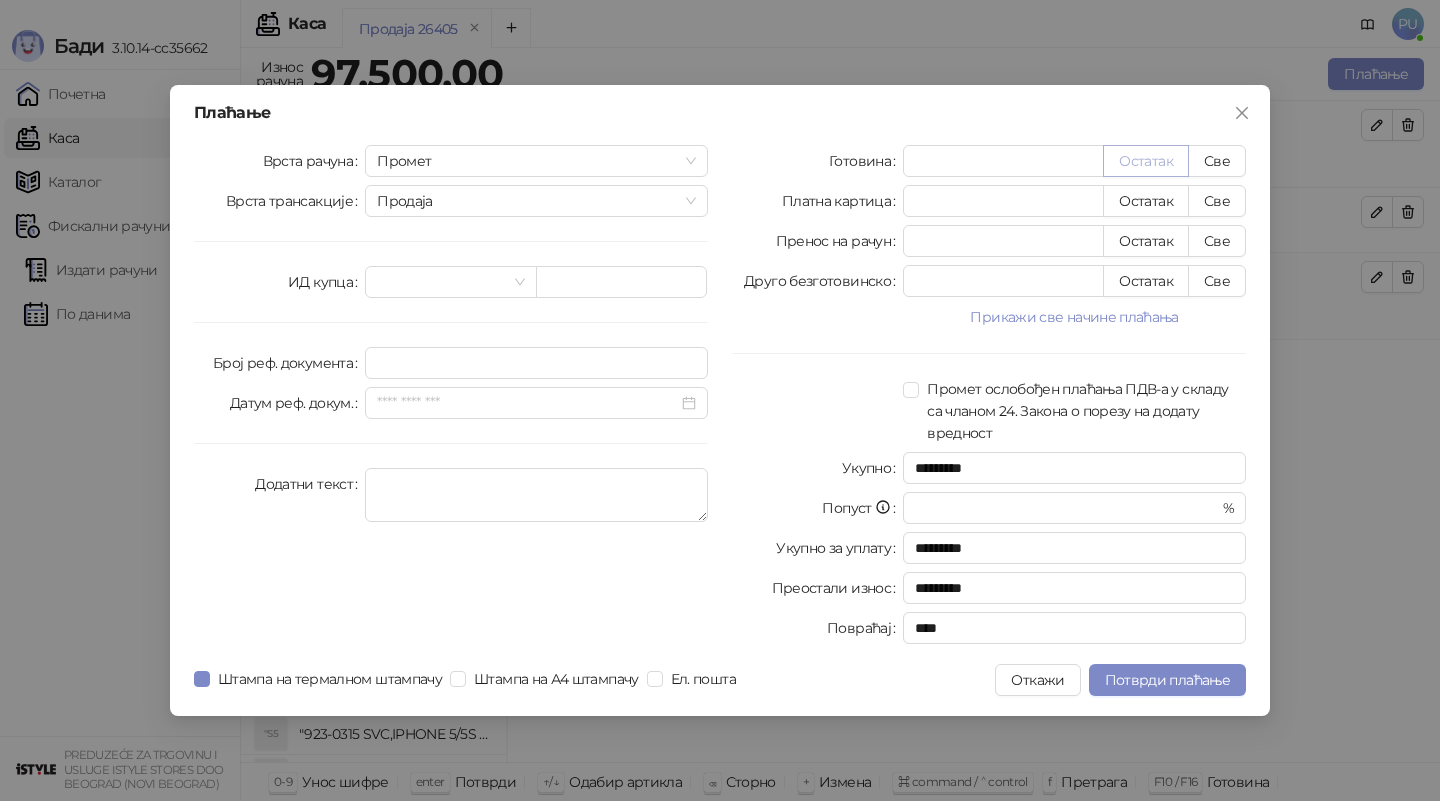 click on "Остатак" at bounding box center (1146, 161) 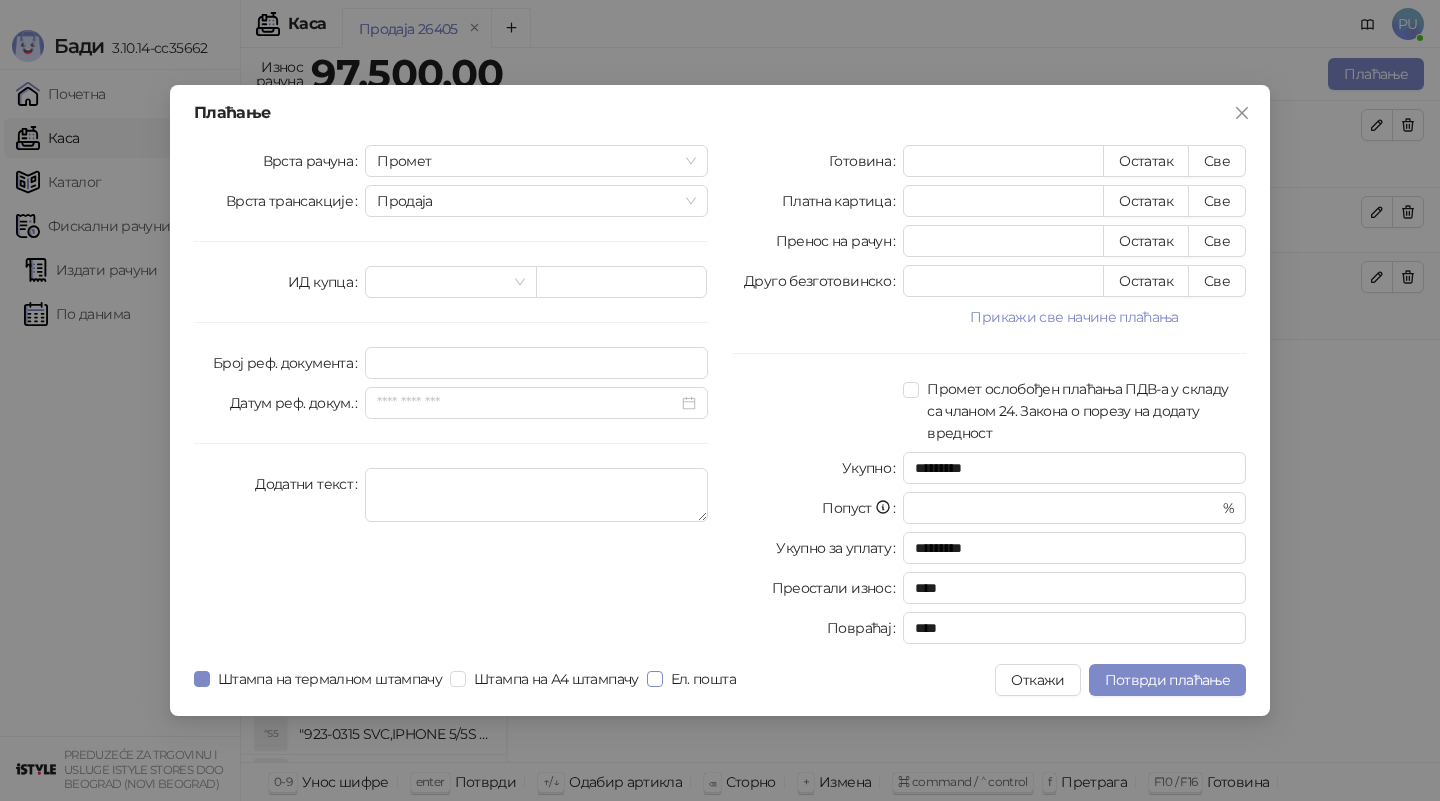 click on "Ел. пошта" at bounding box center (703, 679) 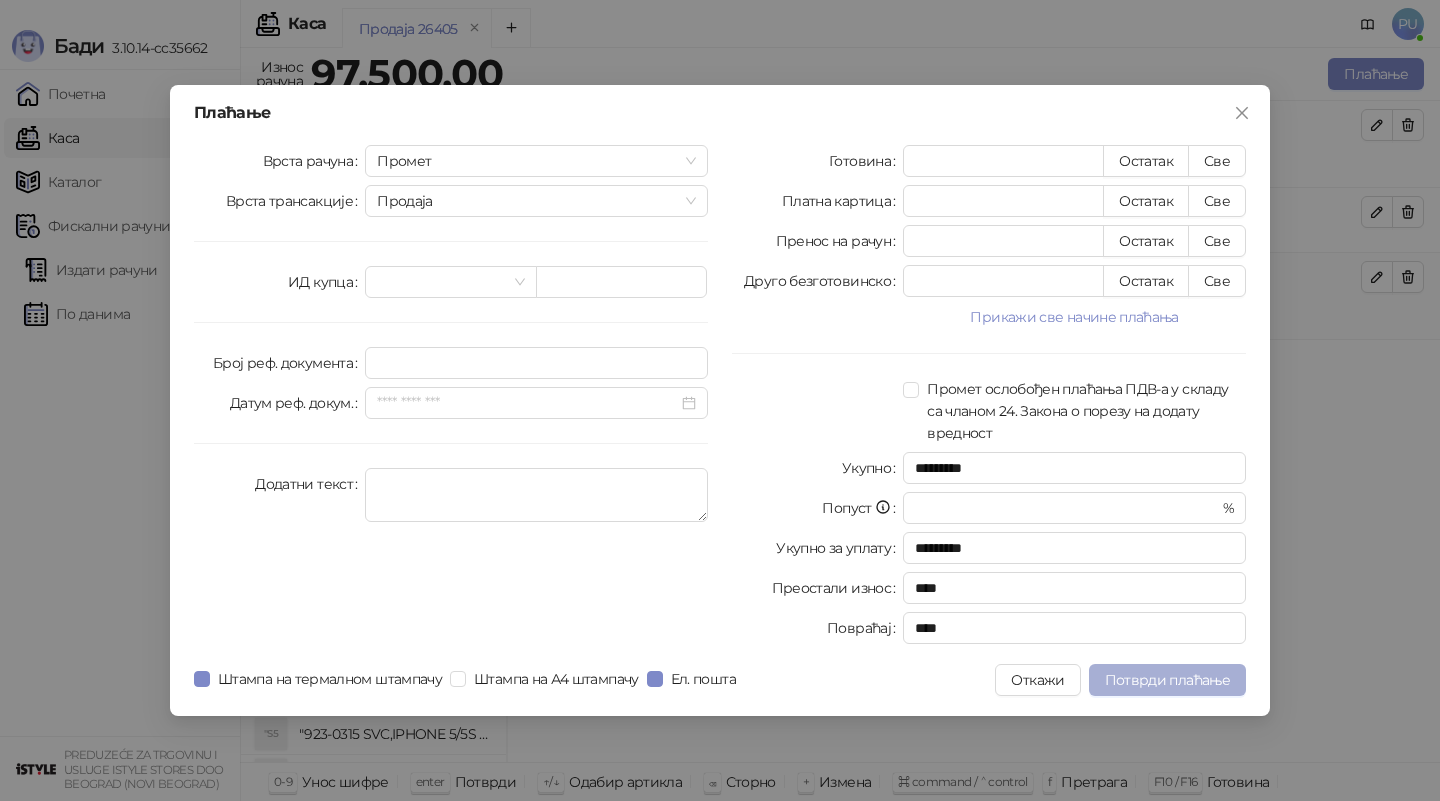 click on "Потврди плаћање" at bounding box center (1167, 680) 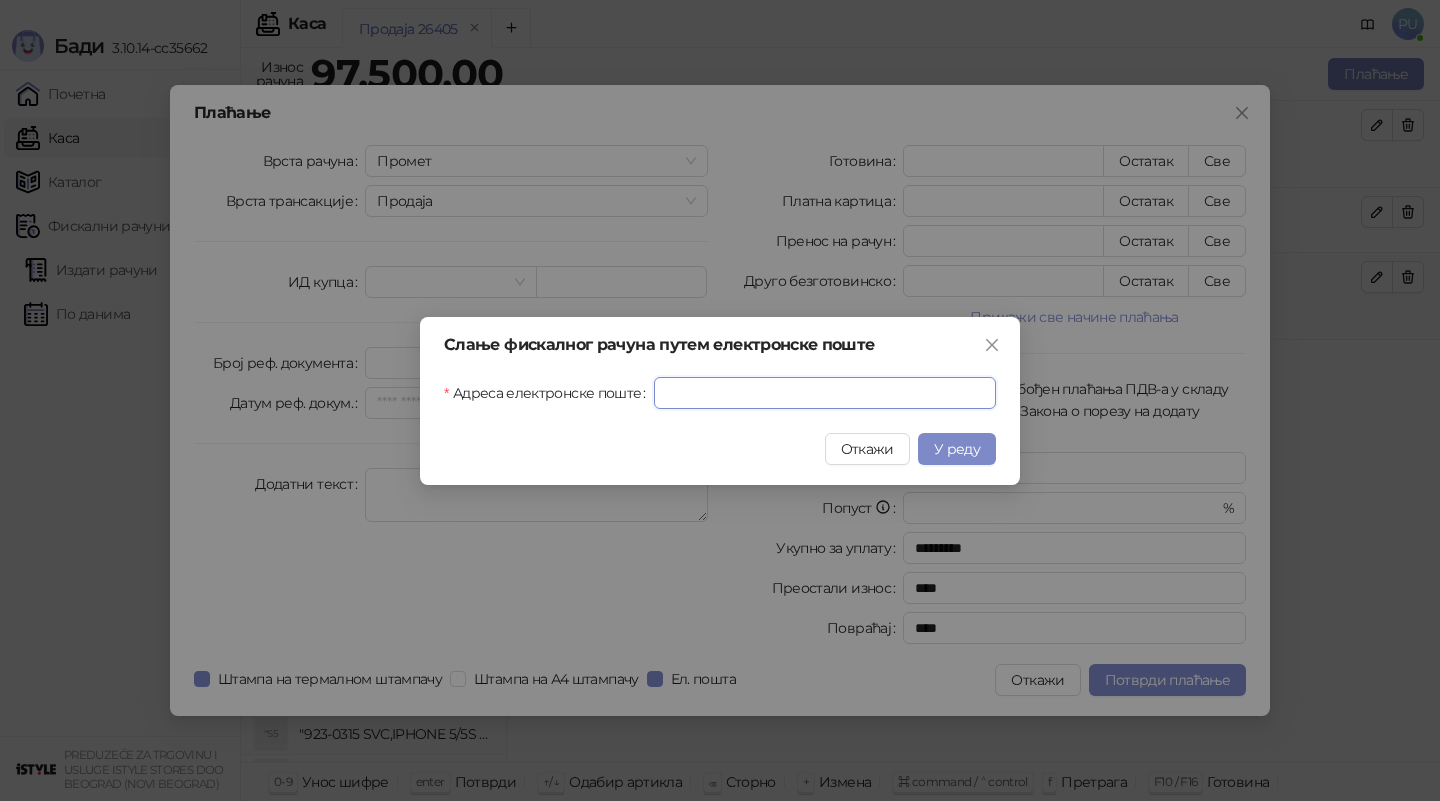 click on "Адреса електронске поште" at bounding box center [825, 393] 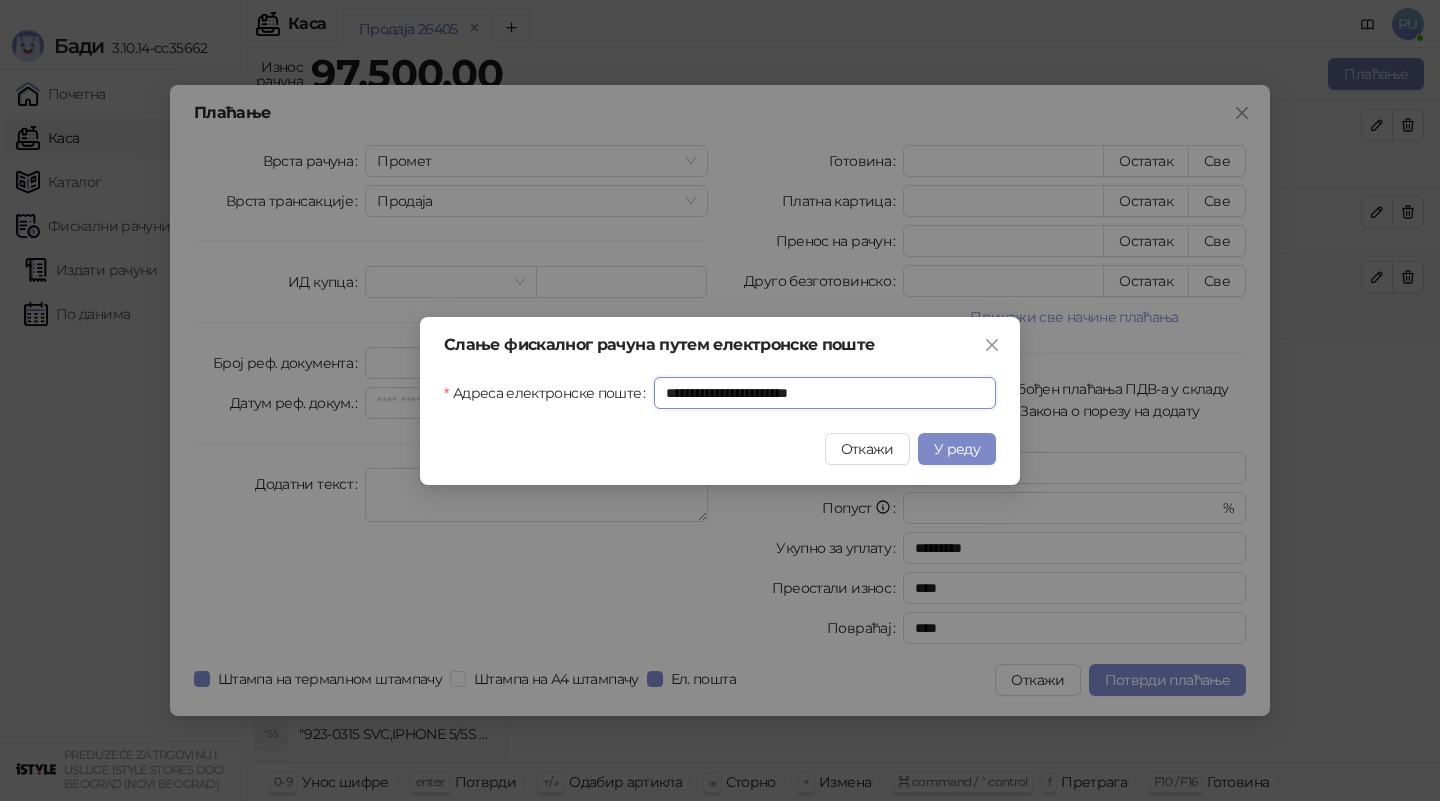 type on "**********" 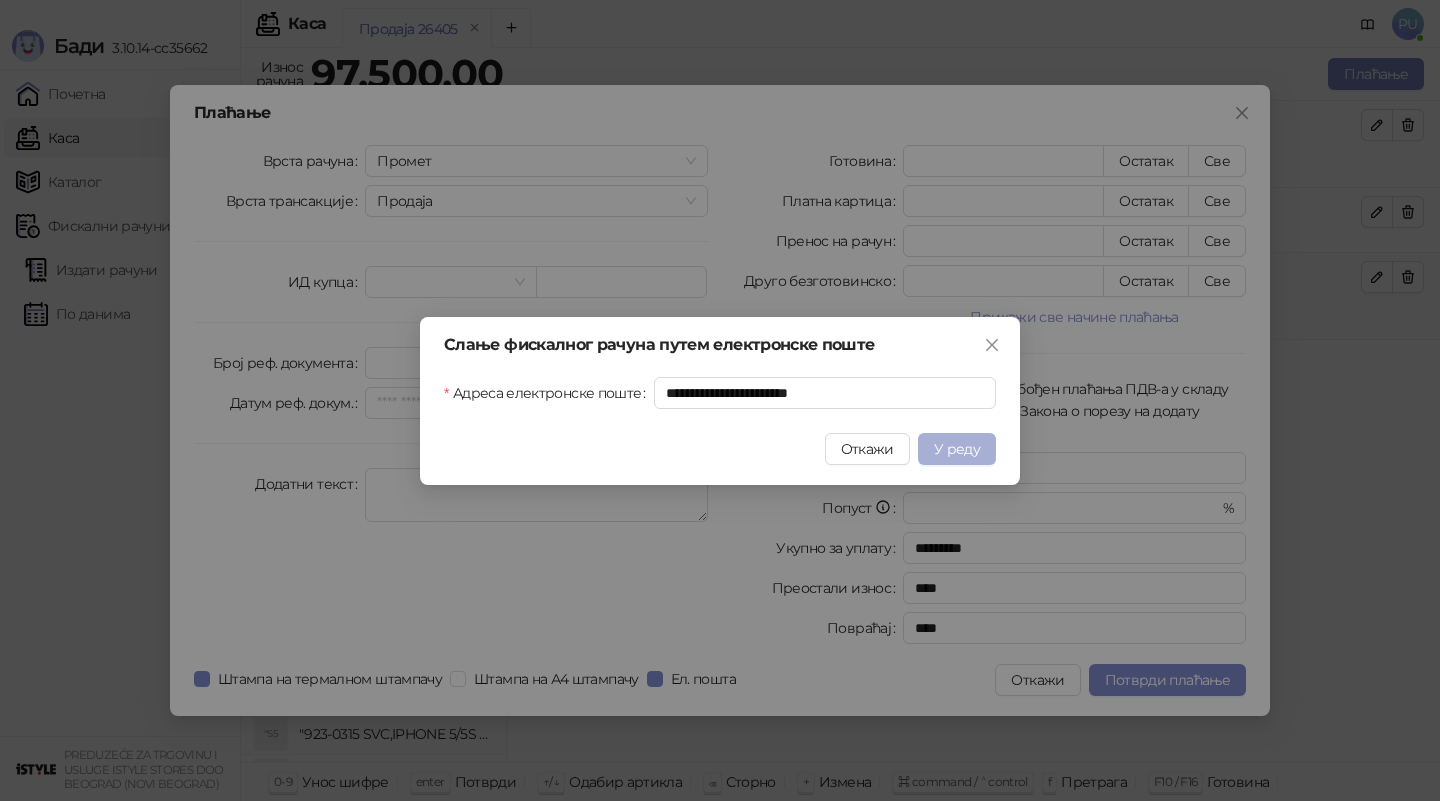 click on "У реду" at bounding box center (957, 449) 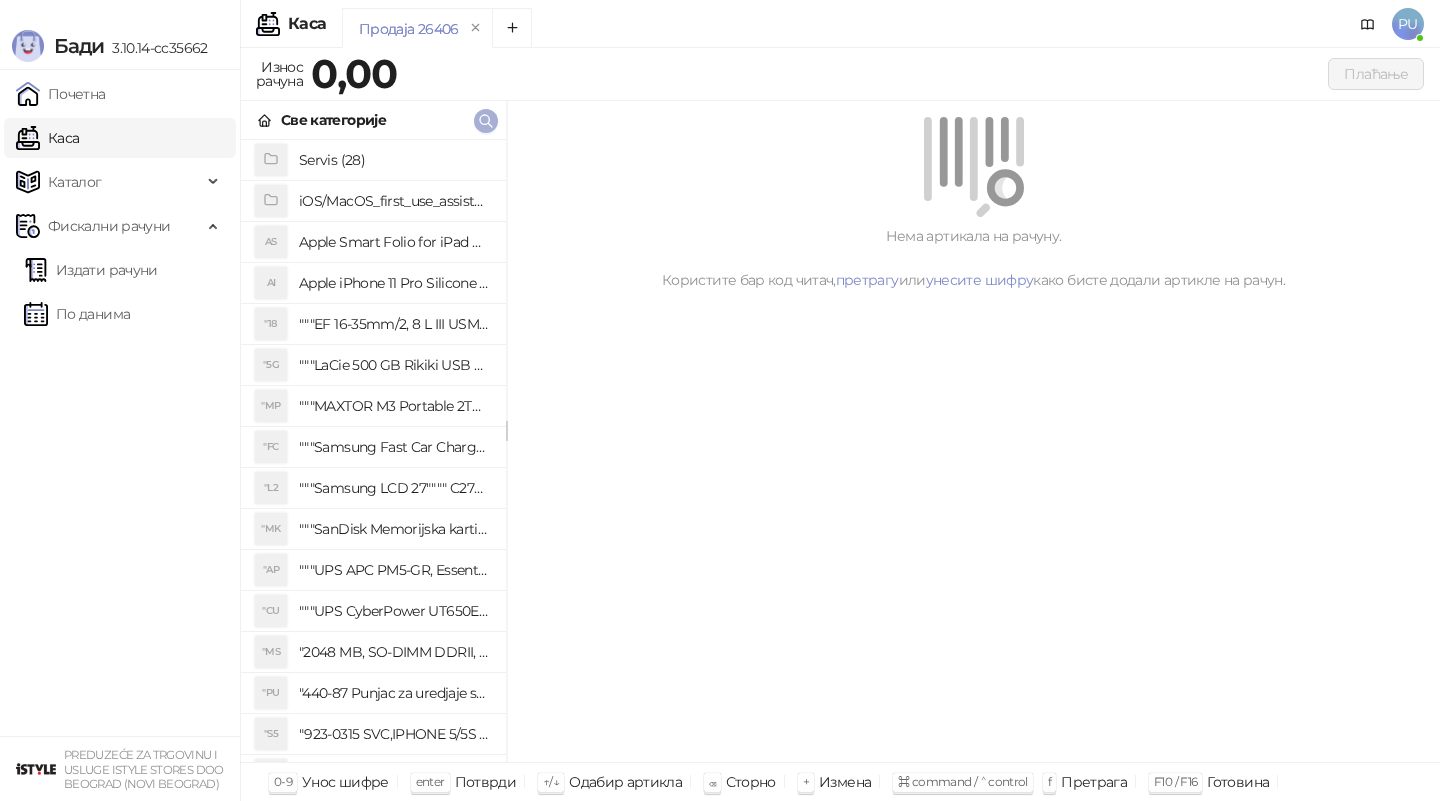 click 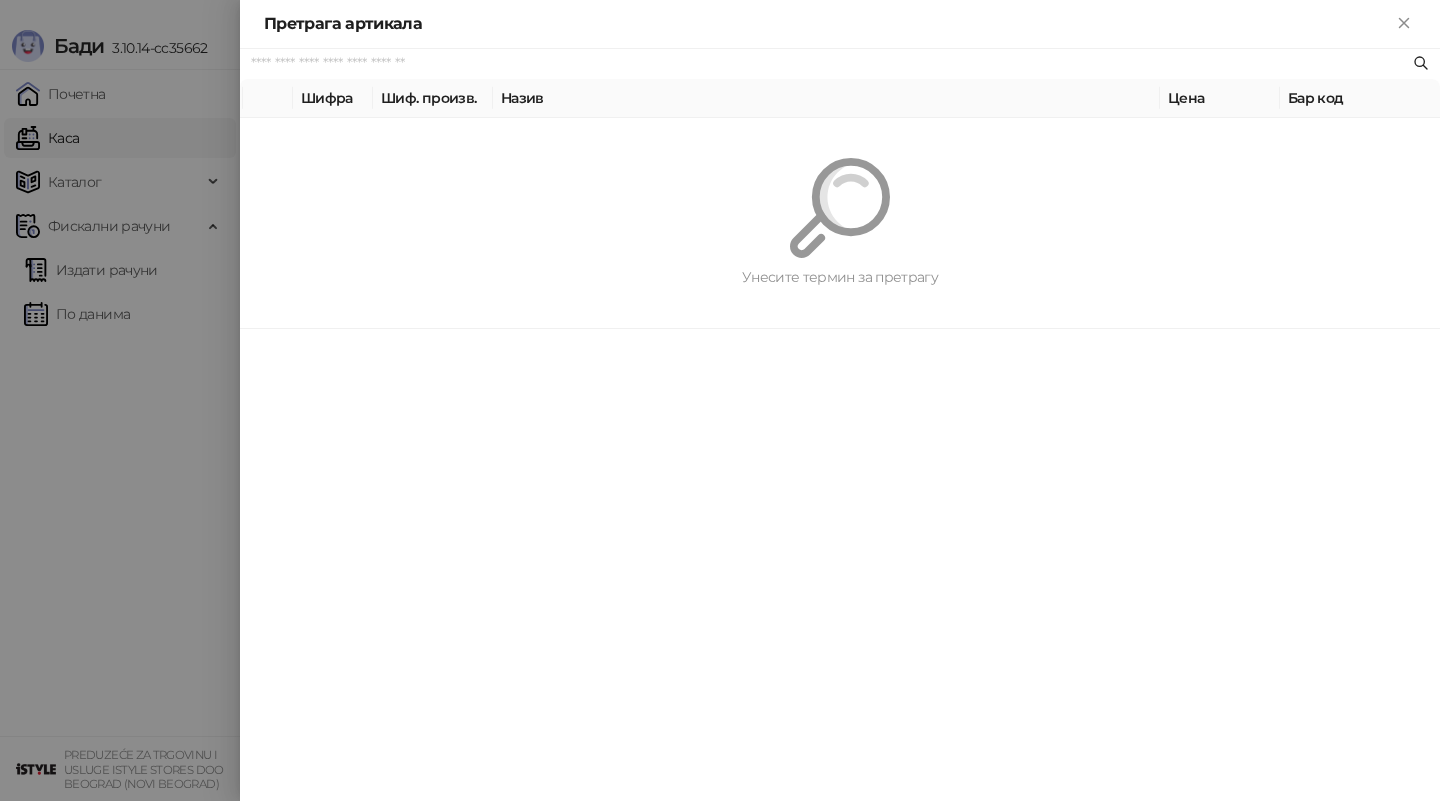 paste on "*********" 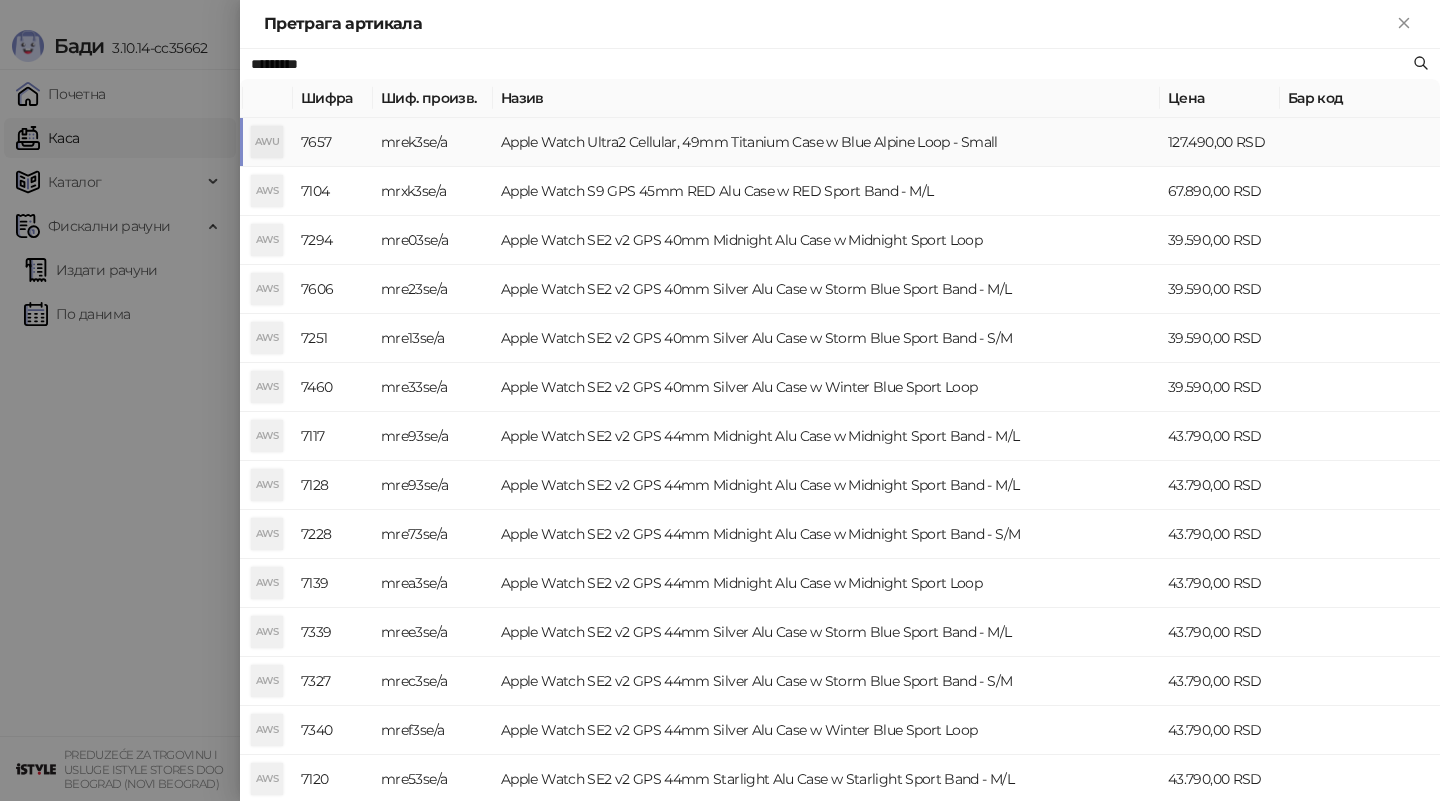 click on "Apple Watch Ultra2 Cellular, 49mm Titanium Case w Blue Alpine Loop - Small" at bounding box center [826, 142] 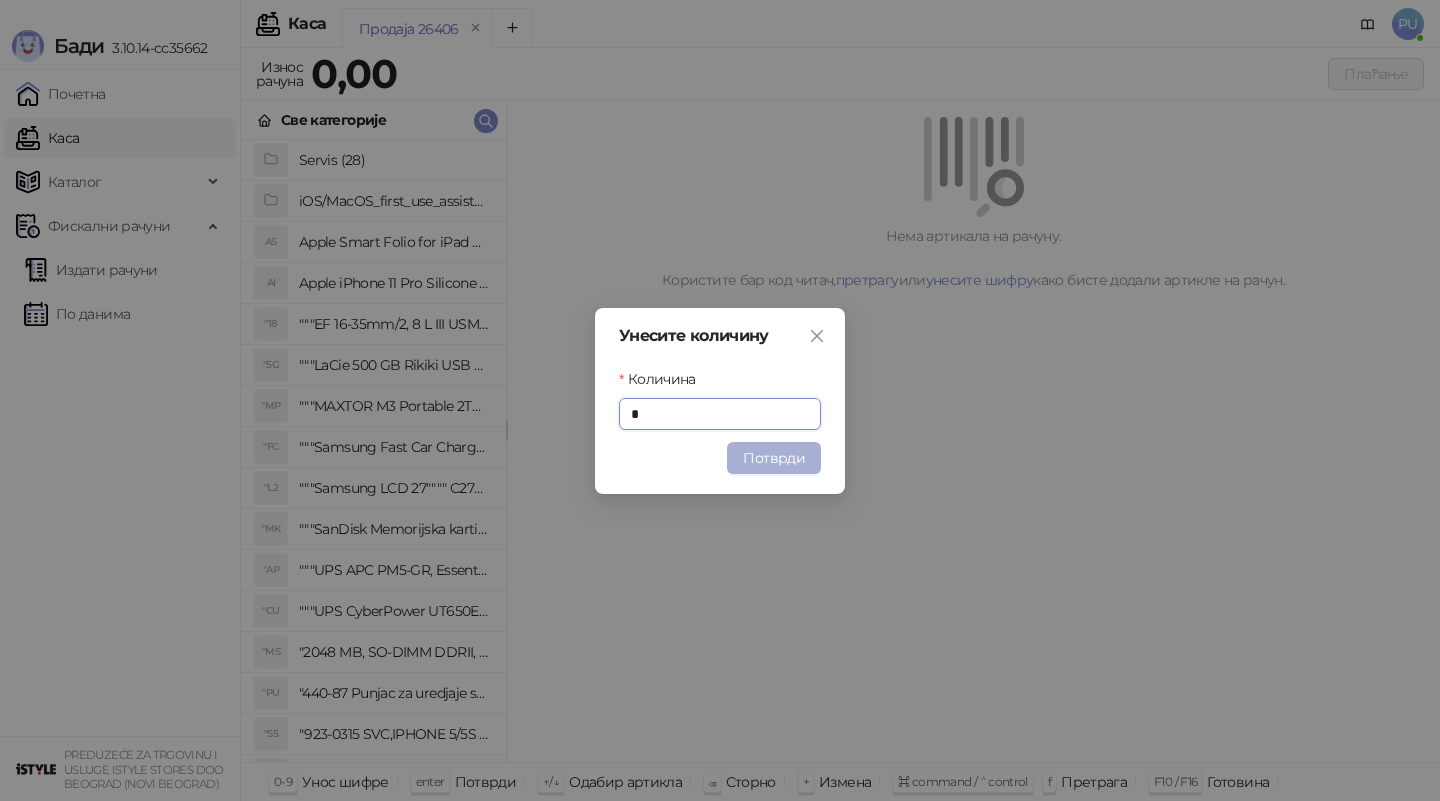 click on "Потврди" at bounding box center (774, 458) 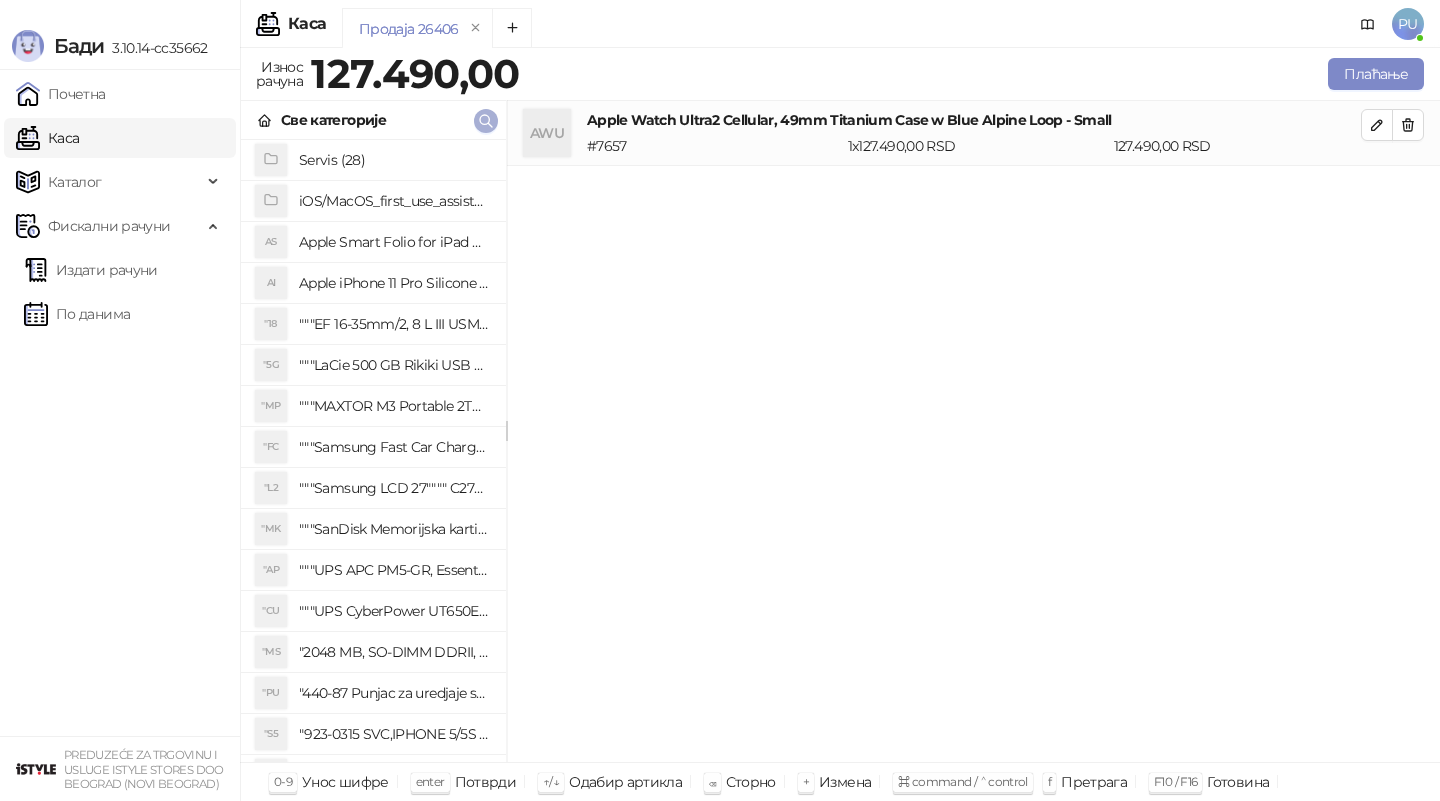 click at bounding box center (486, 120) 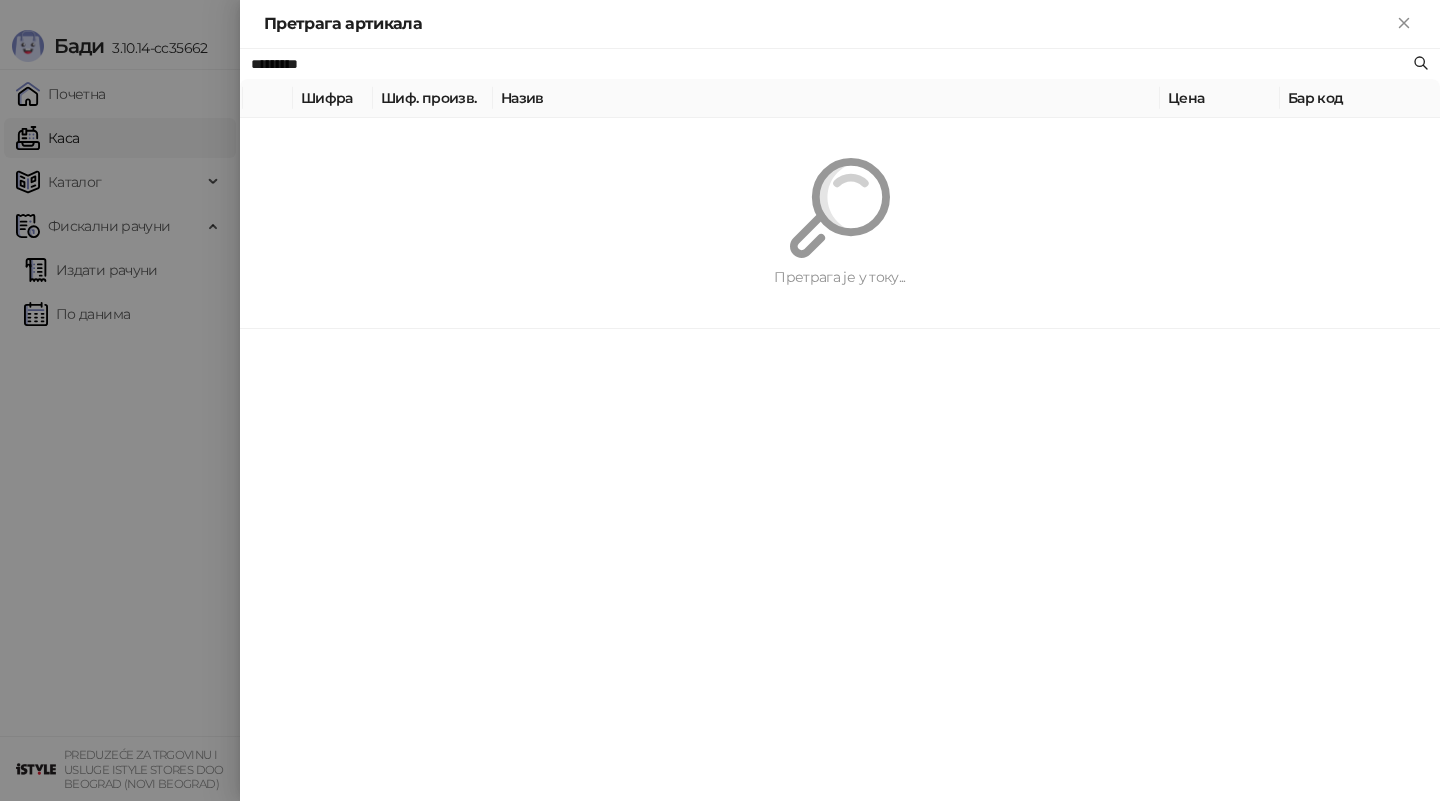 paste 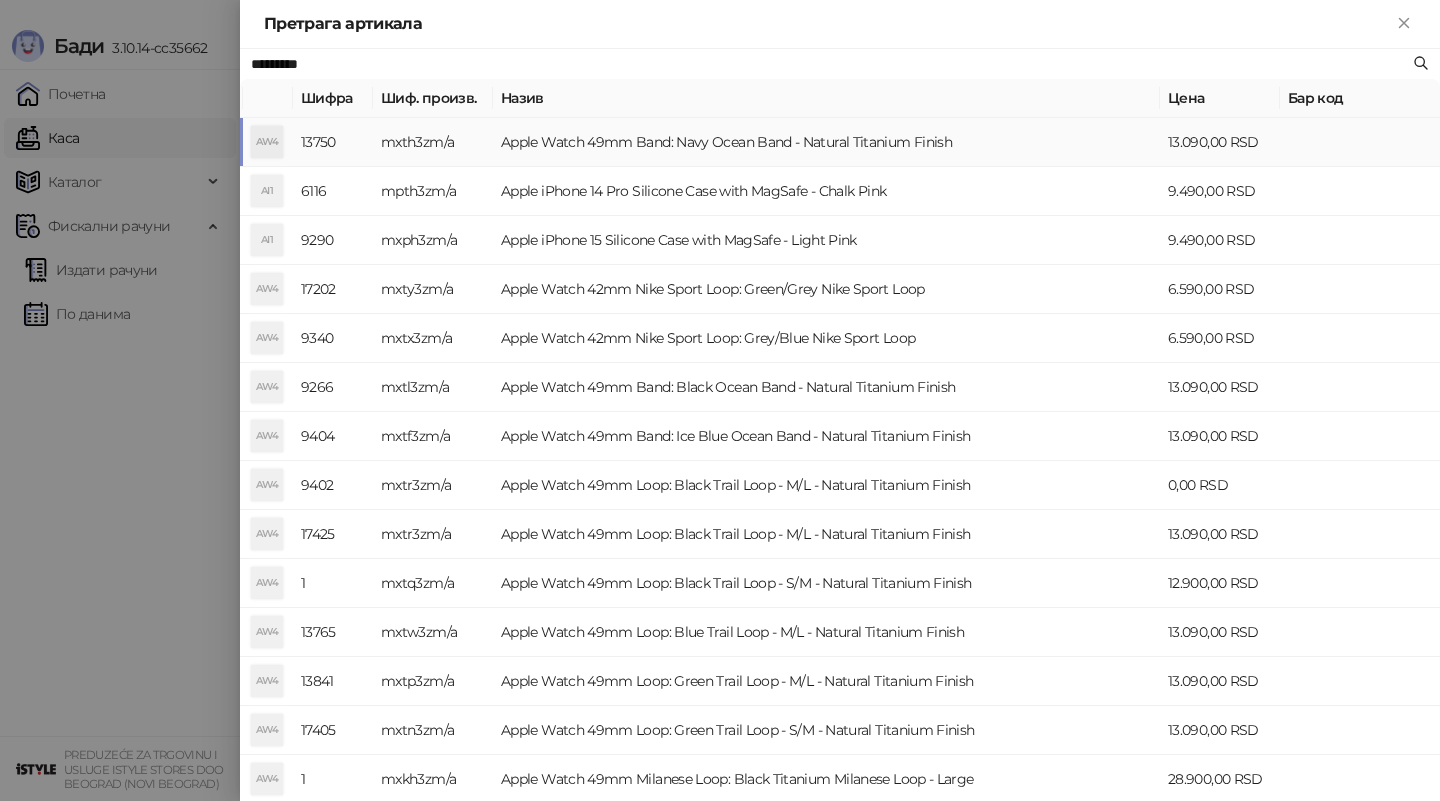 type on "*********" 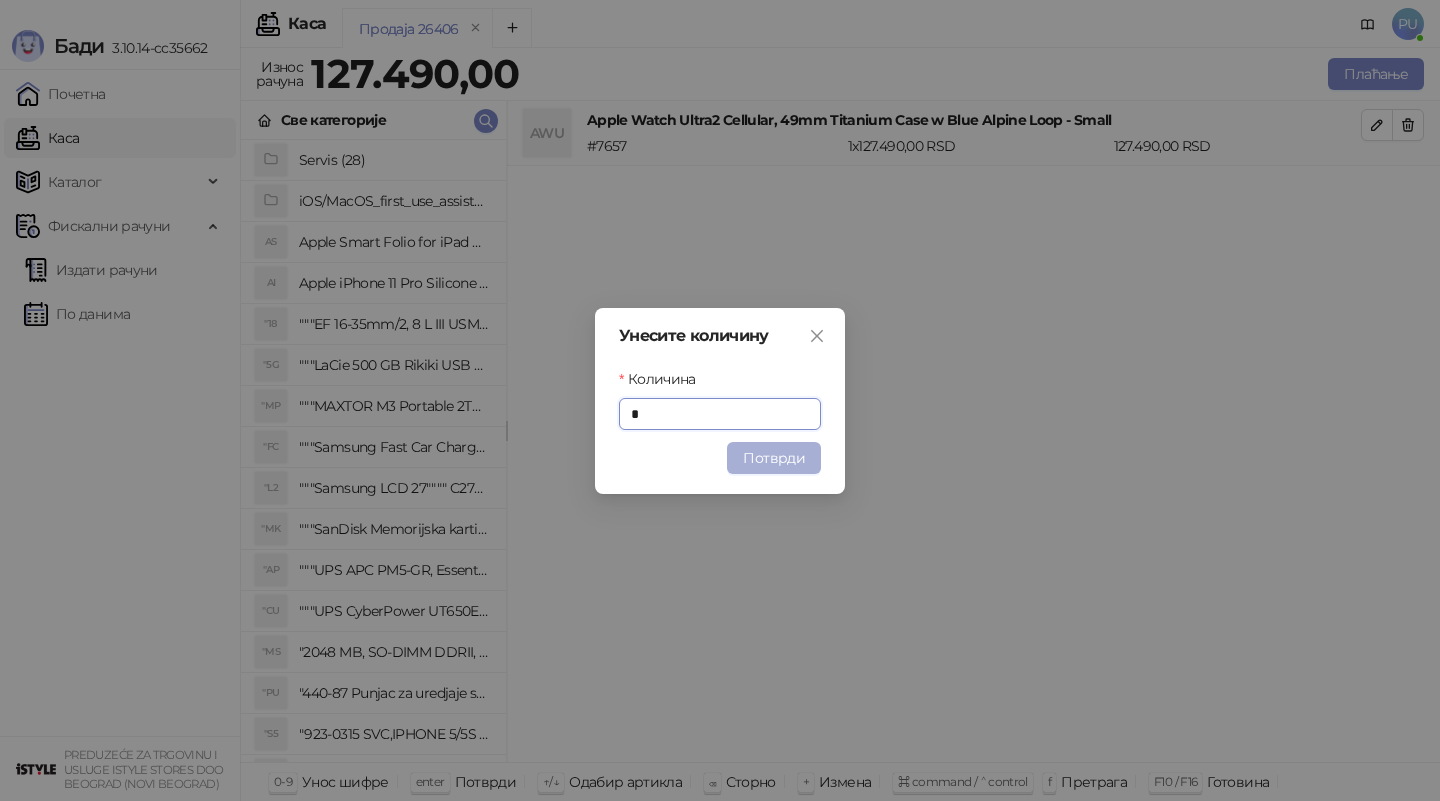 click on "Потврди" at bounding box center (774, 458) 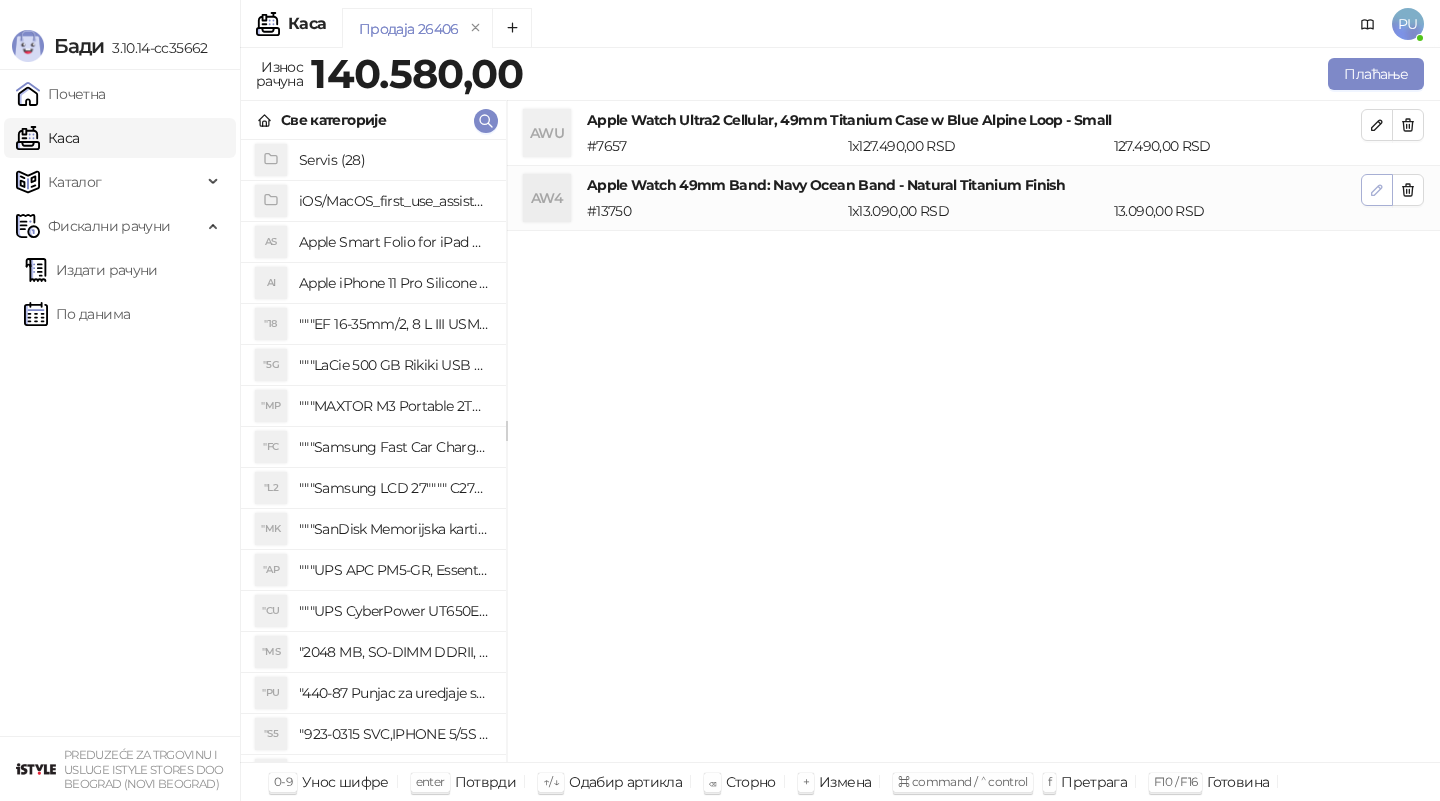 click 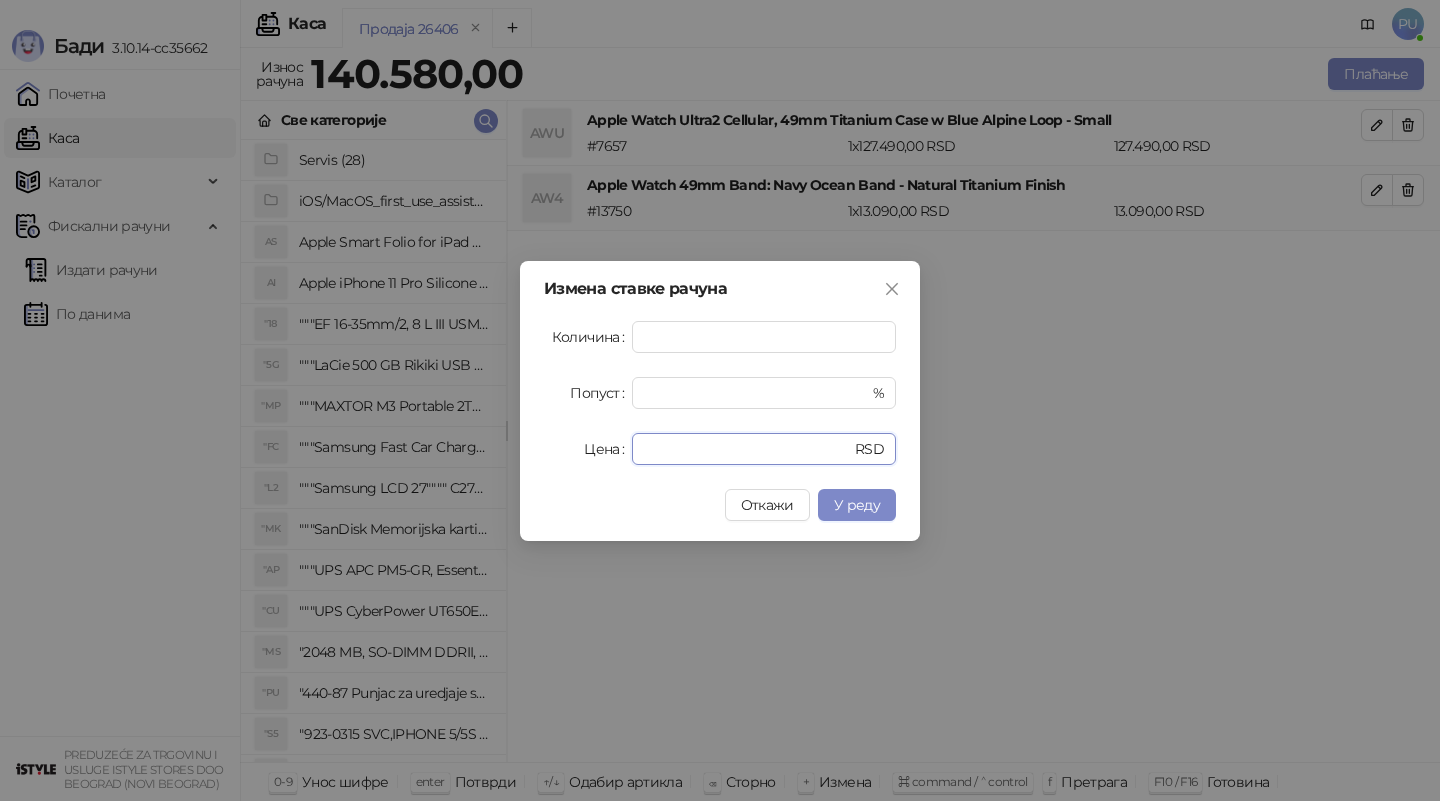 drag, startPoint x: 709, startPoint y: 439, endPoint x: 403, endPoint y: 439, distance: 306 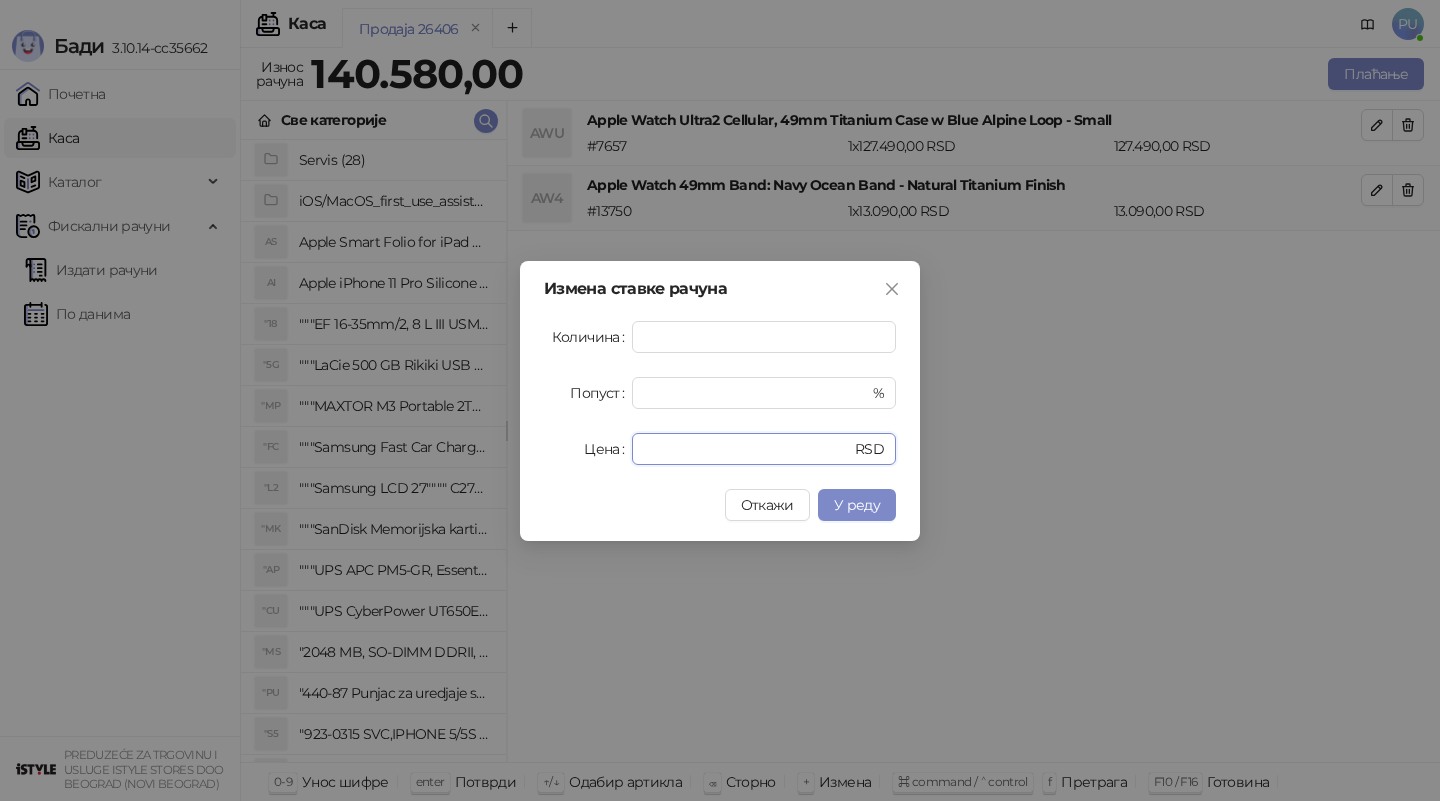 type on "*****" 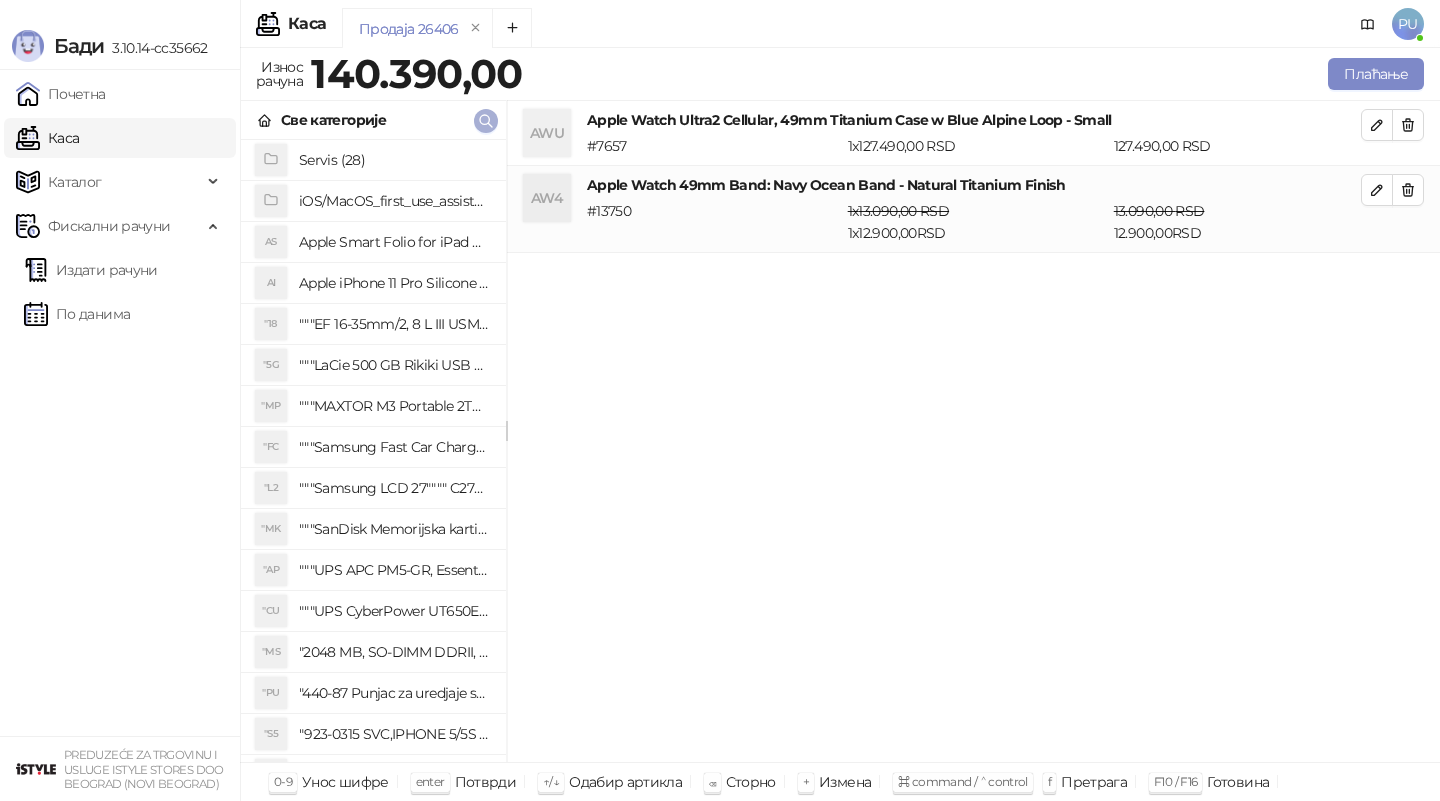 click 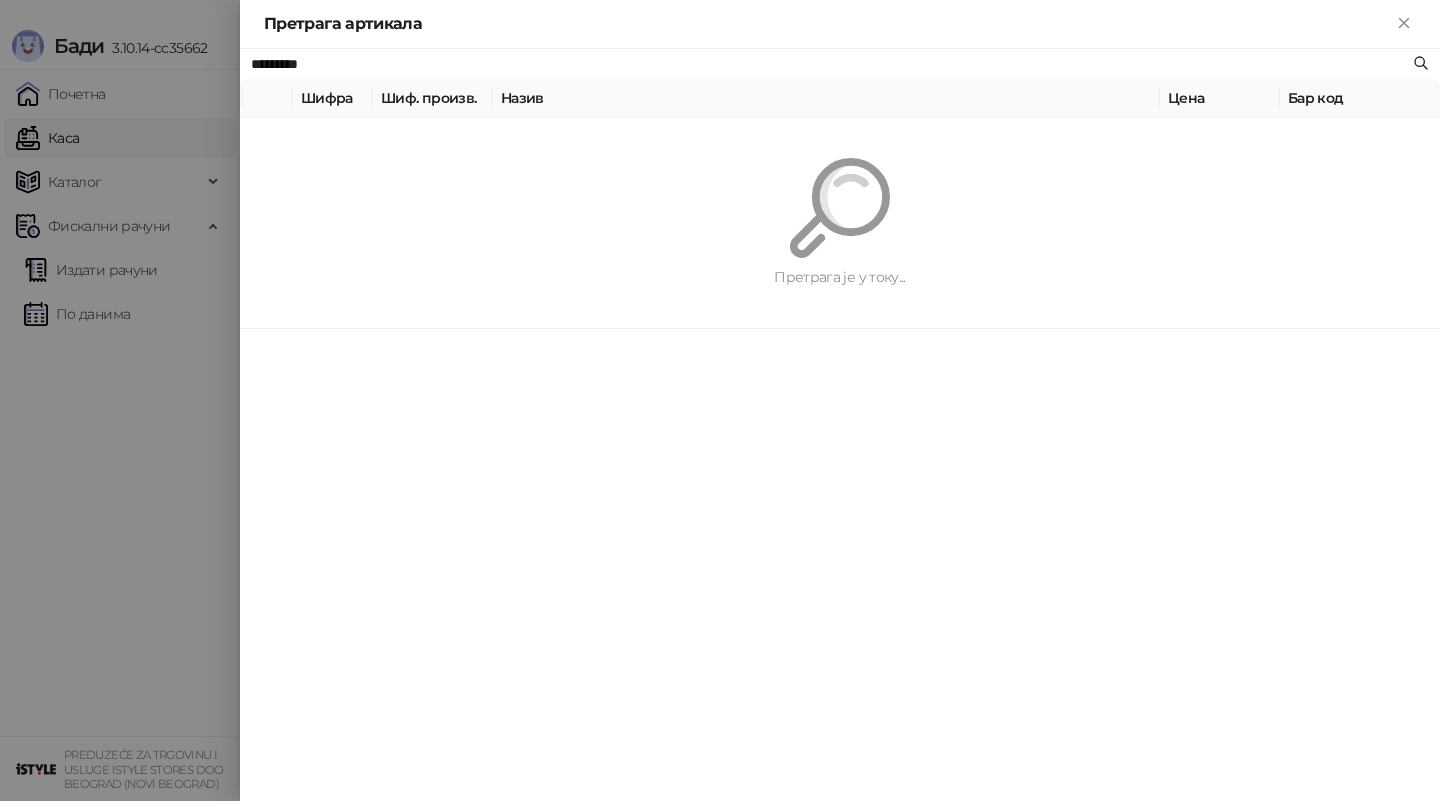 paste on "**********" 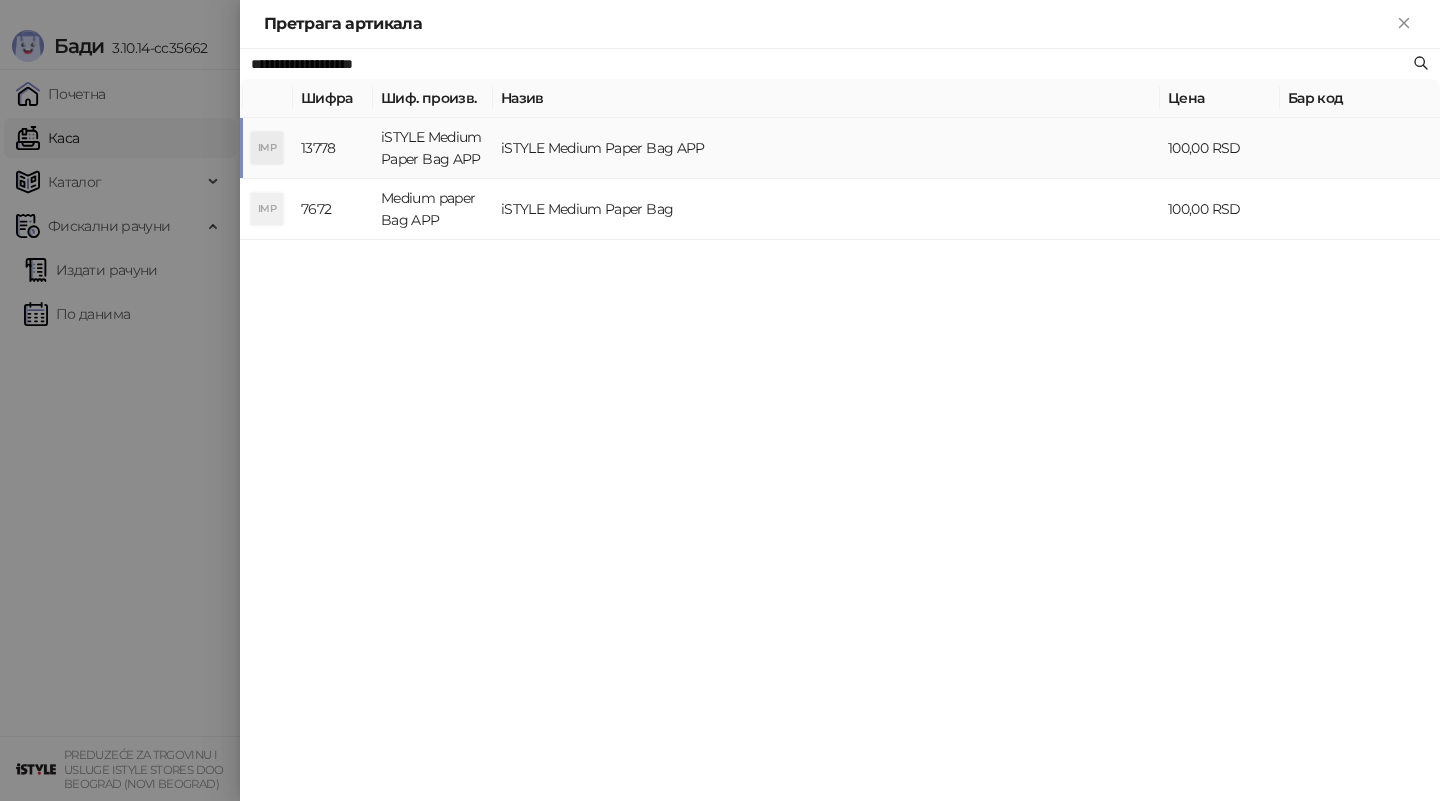type on "**********" 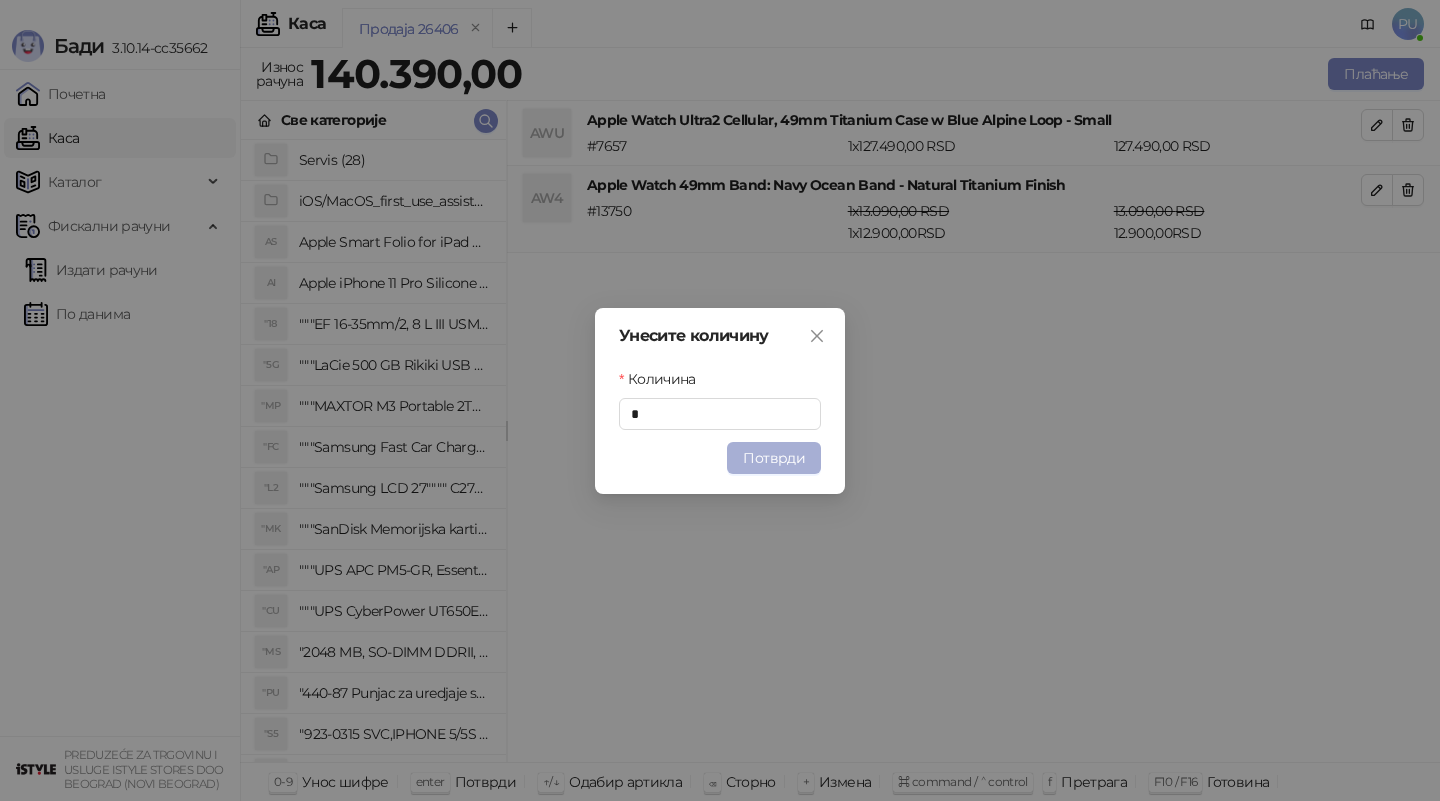 click on "Потврди" at bounding box center [774, 458] 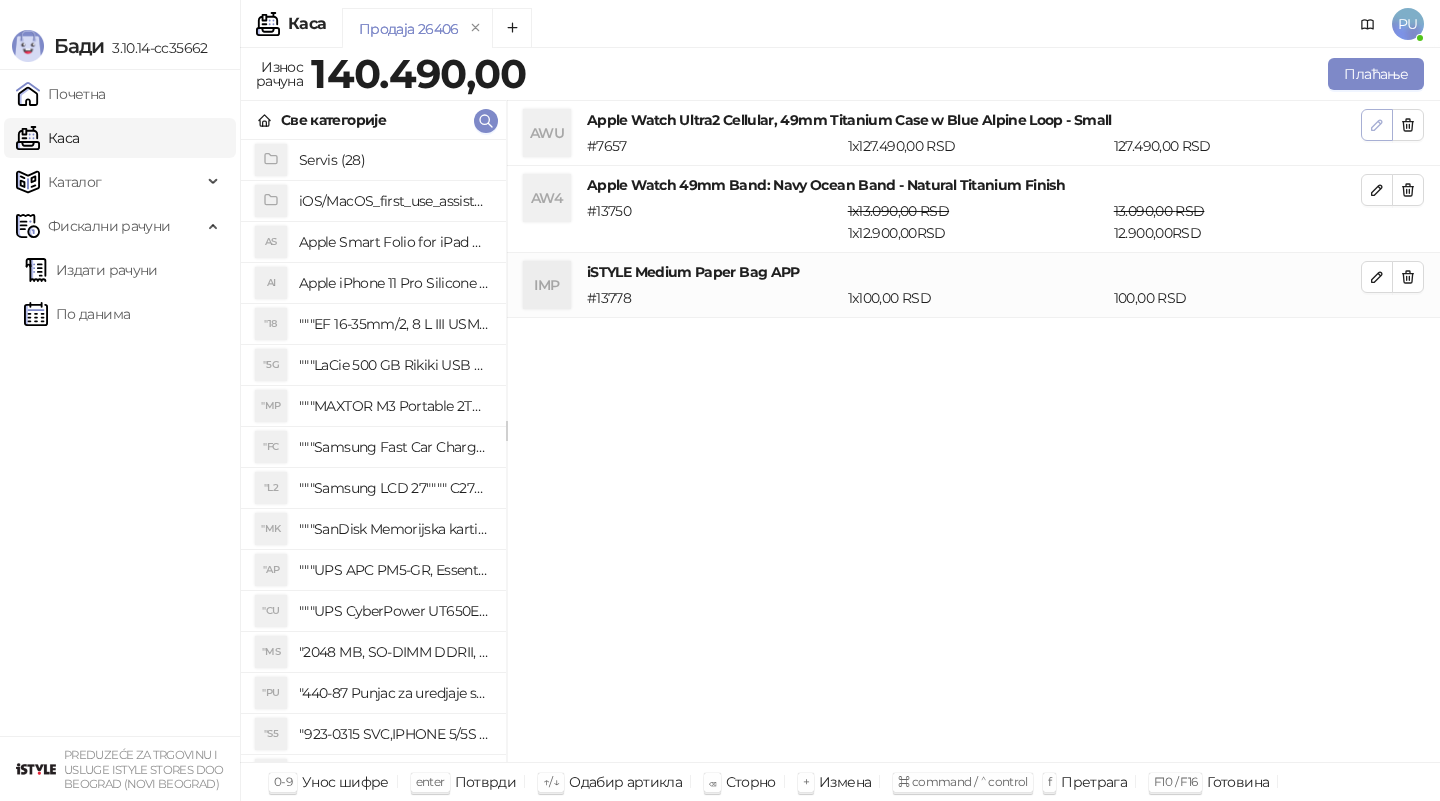 click 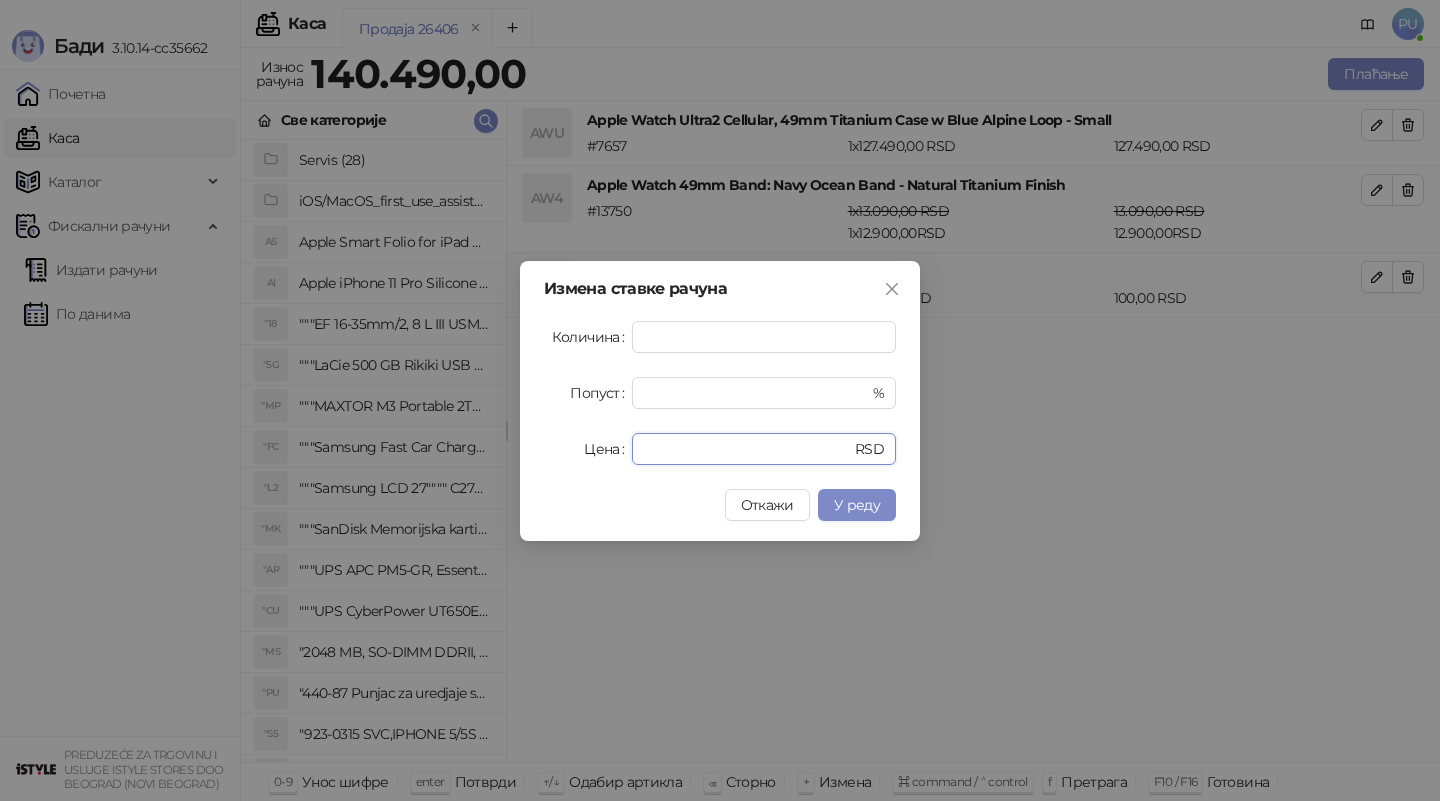 drag, startPoint x: 692, startPoint y: 454, endPoint x: 425, endPoint y: 454, distance: 267 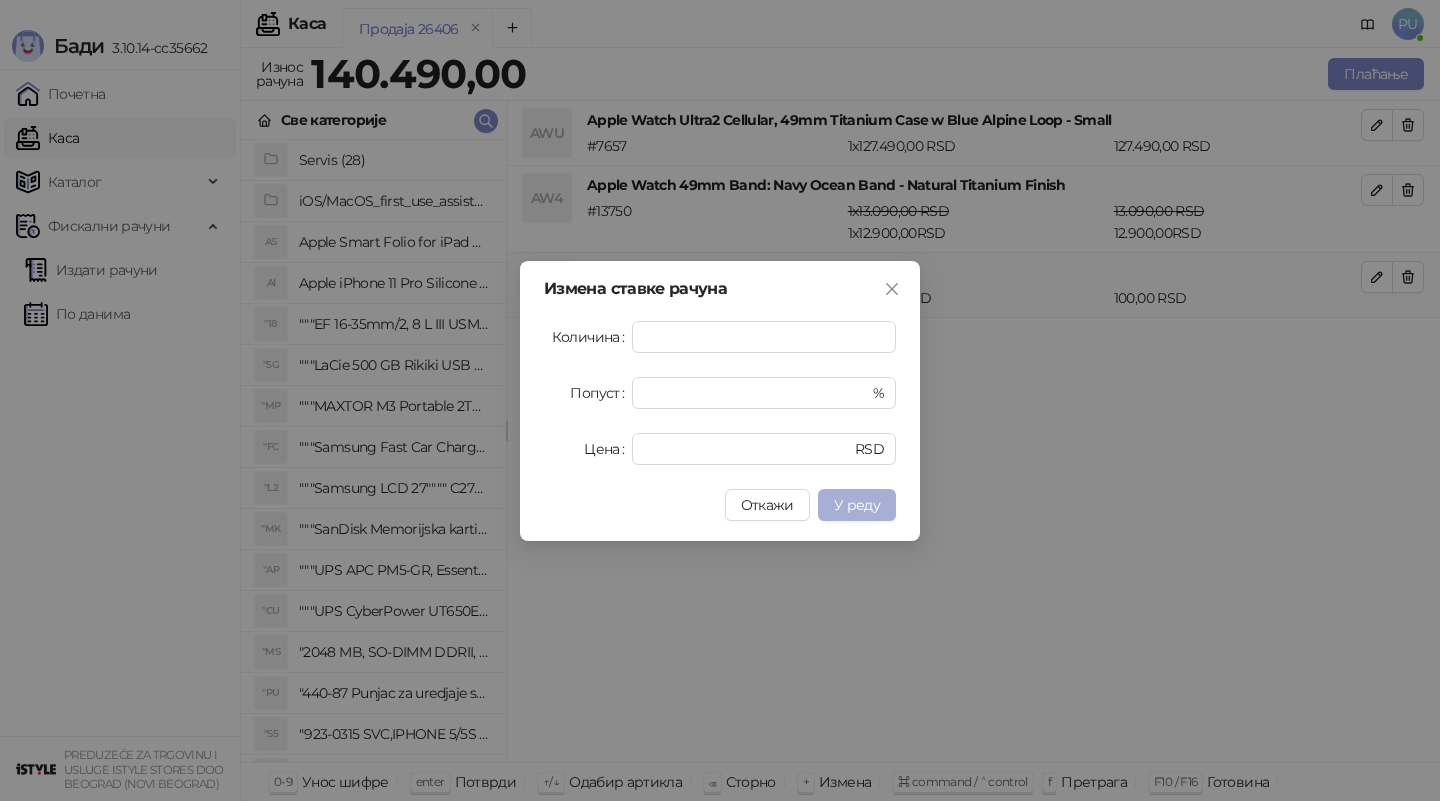 type on "*****" 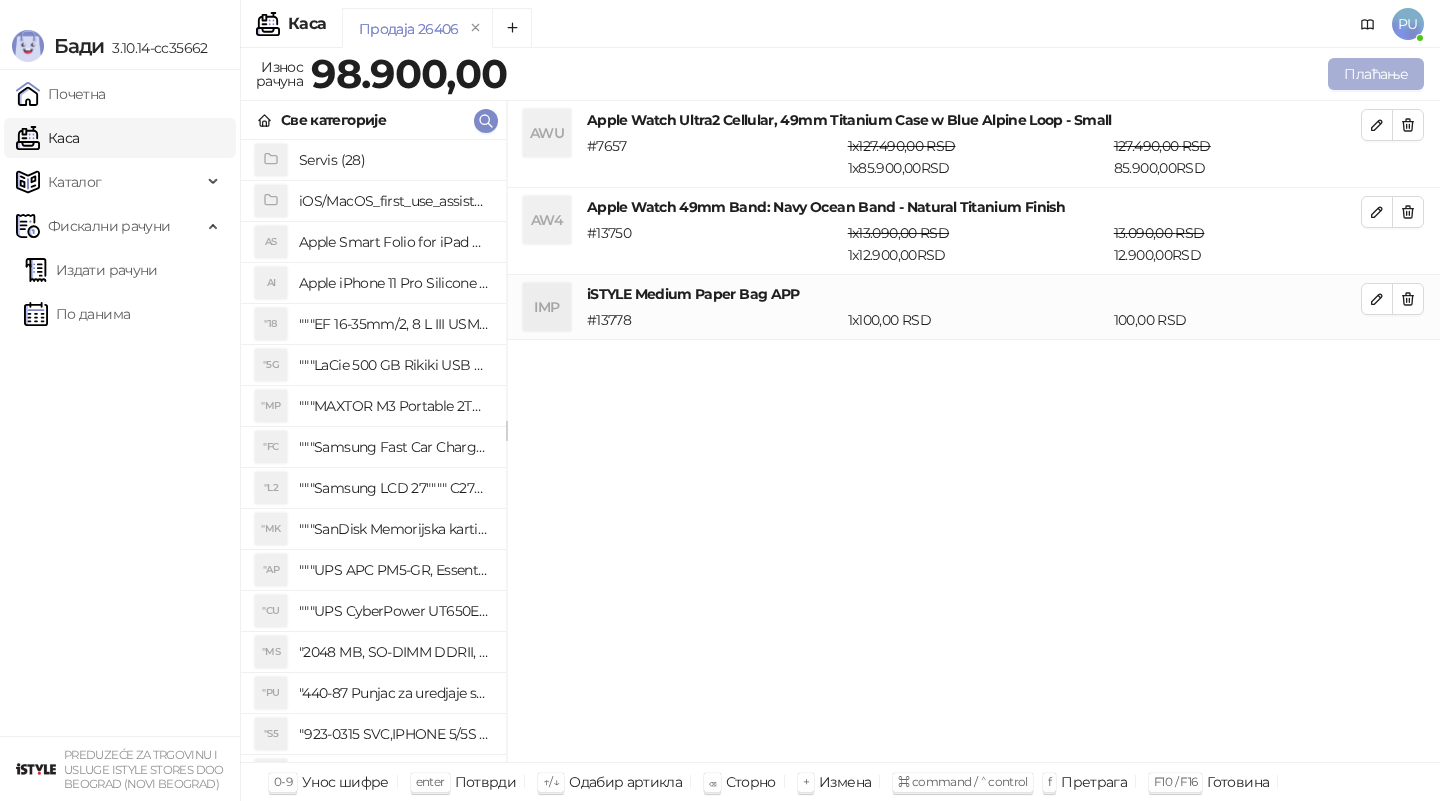 click on "Плаћање" at bounding box center (1376, 74) 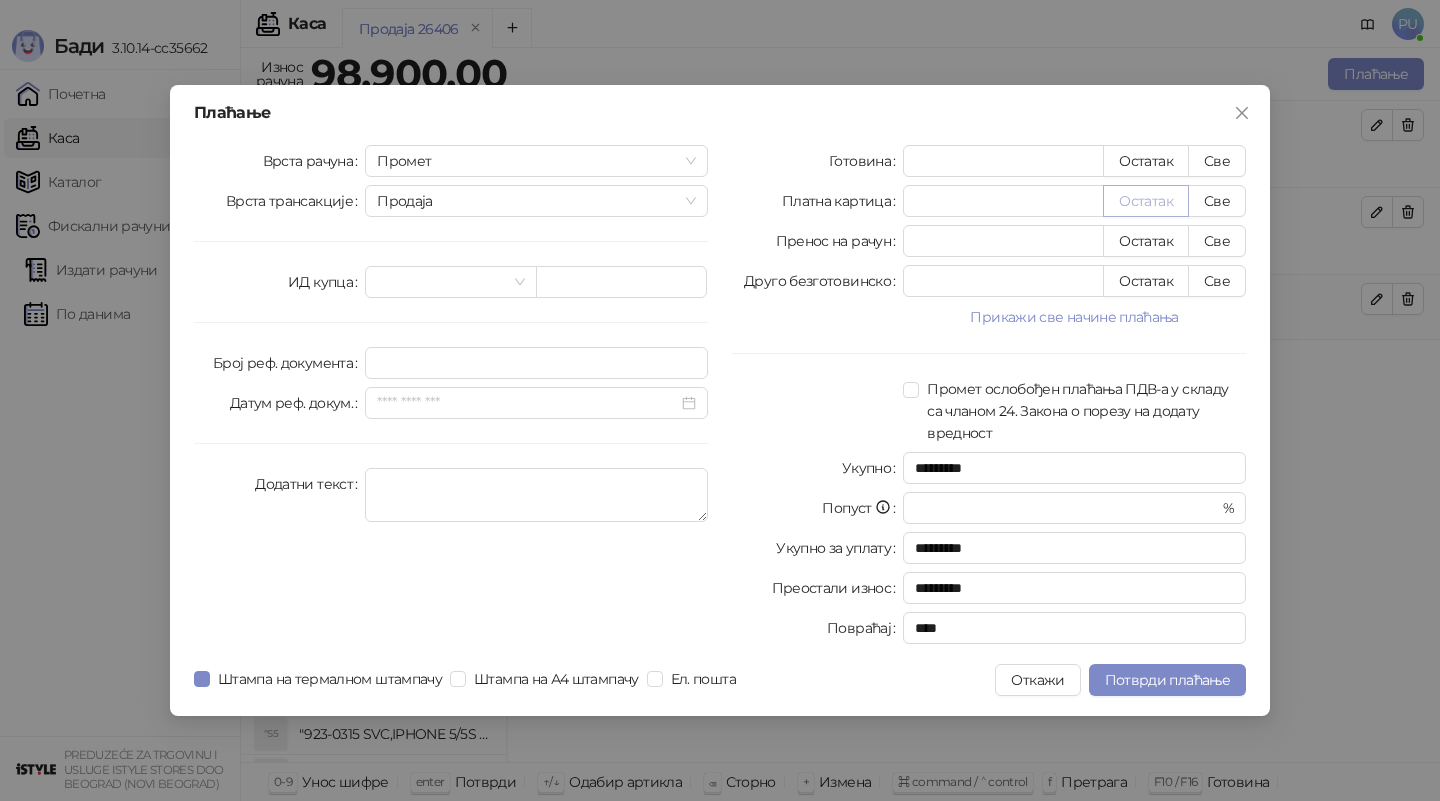 click on "Остатак" at bounding box center [1146, 201] 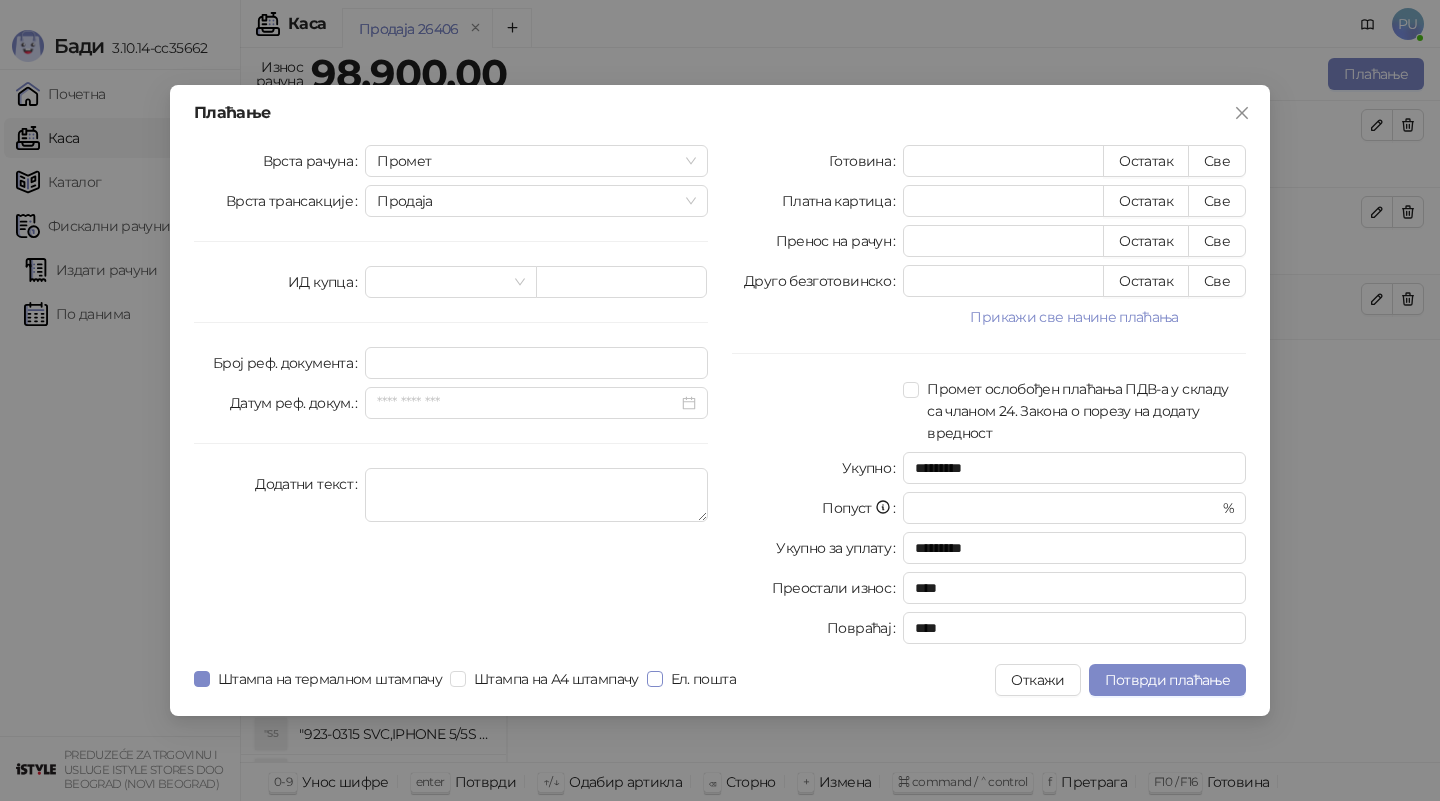 click on "Ел. пошта" at bounding box center [703, 679] 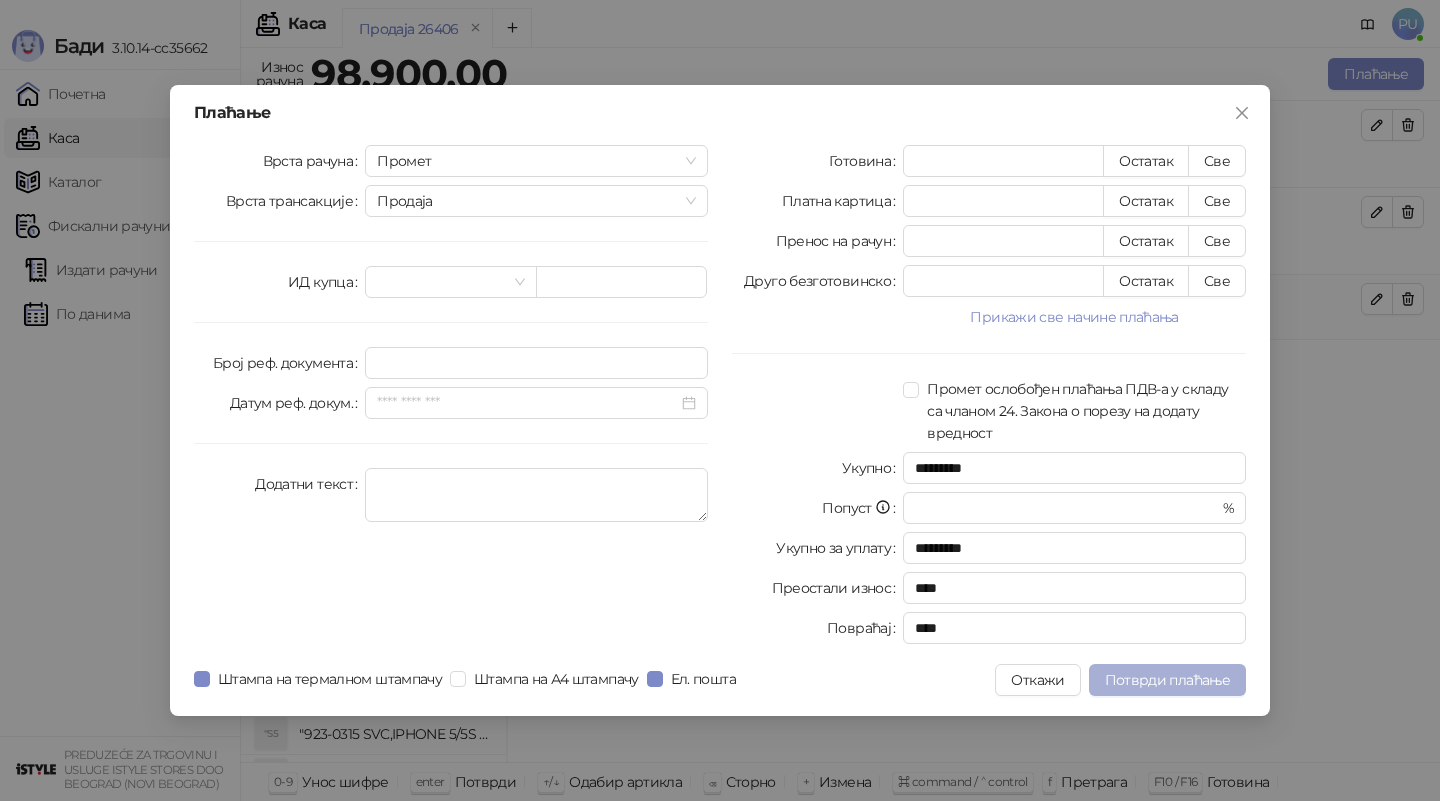 click on "Потврди плаћање" at bounding box center [1167, 680] 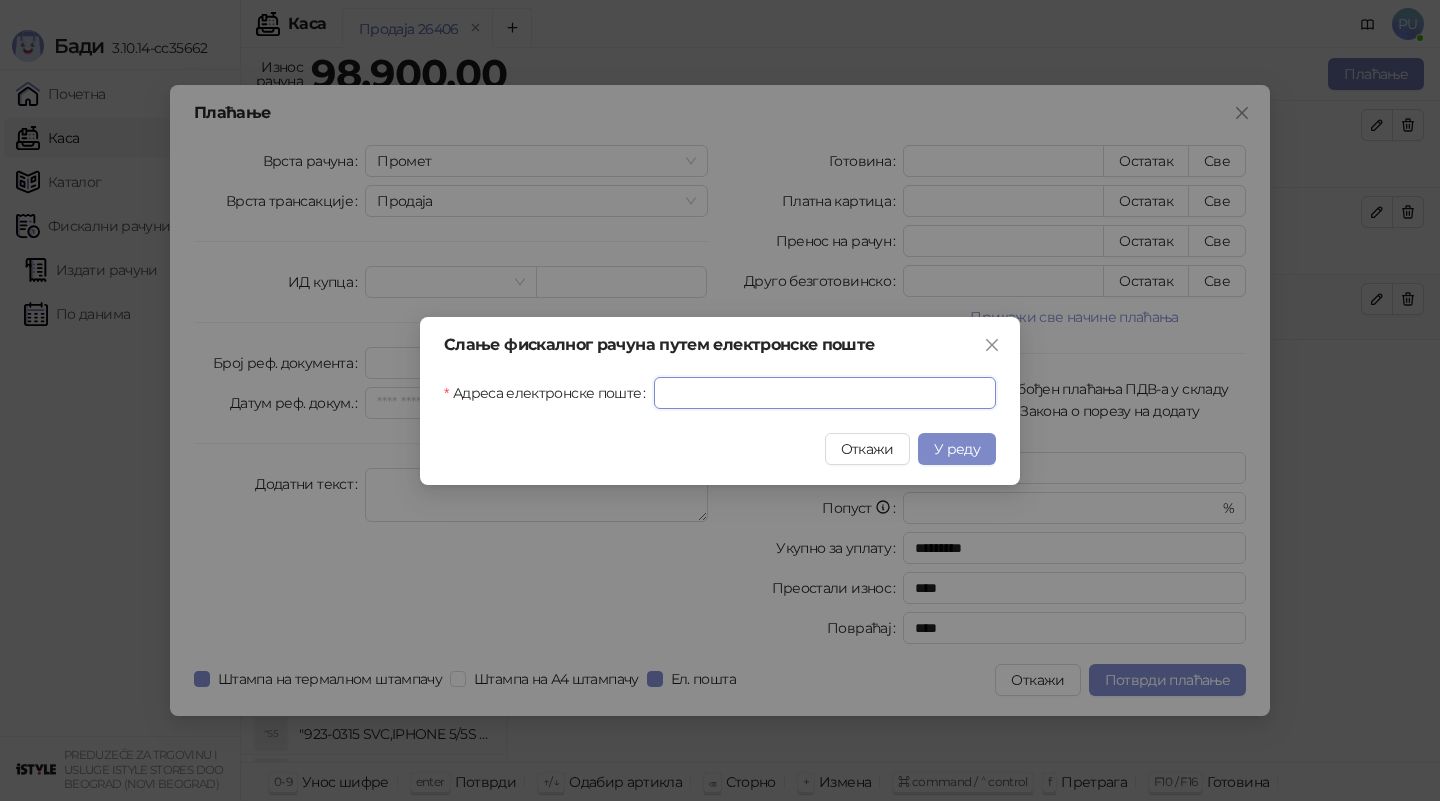 click on "Адреса електронске поште" at bounding box center (825, 393) 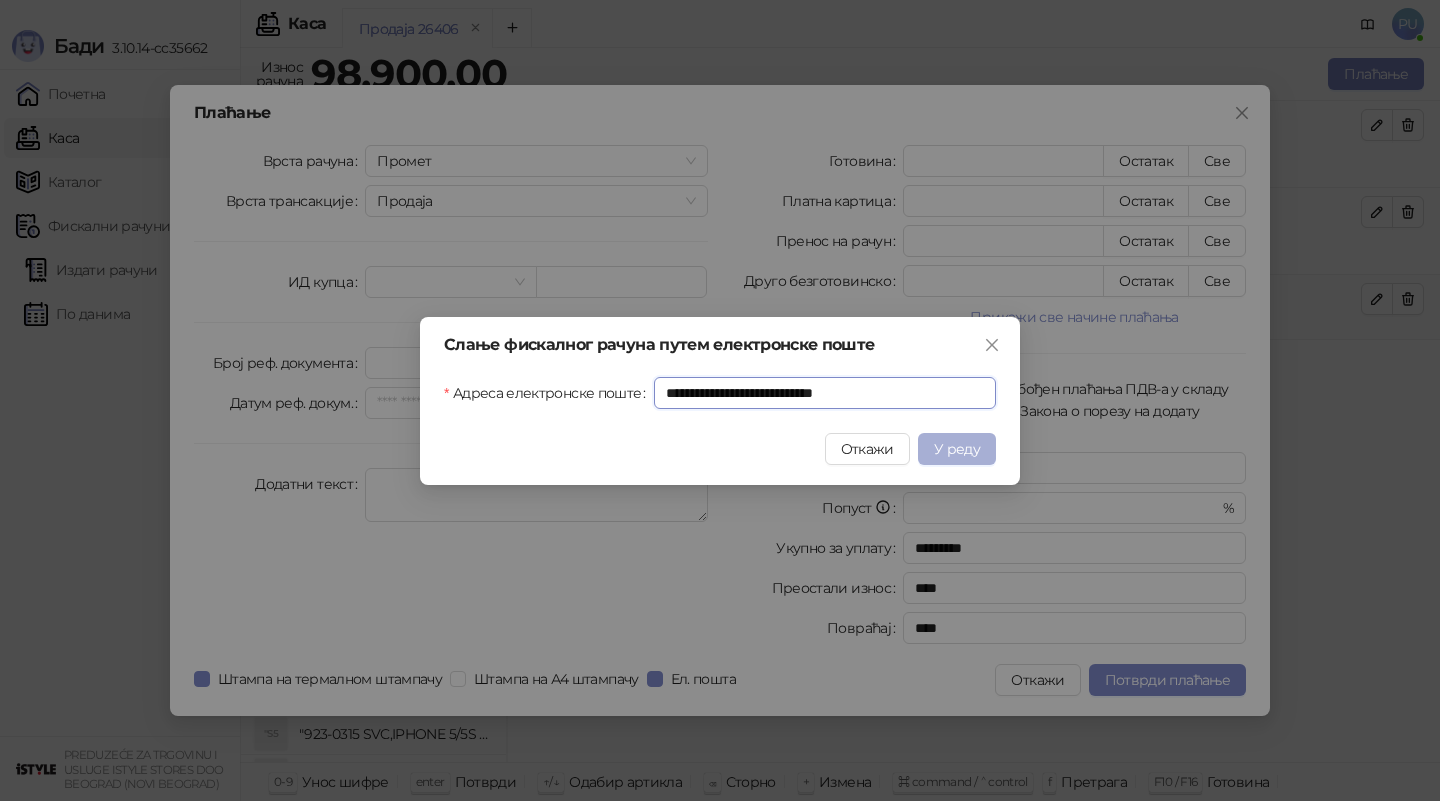 type on "**********" 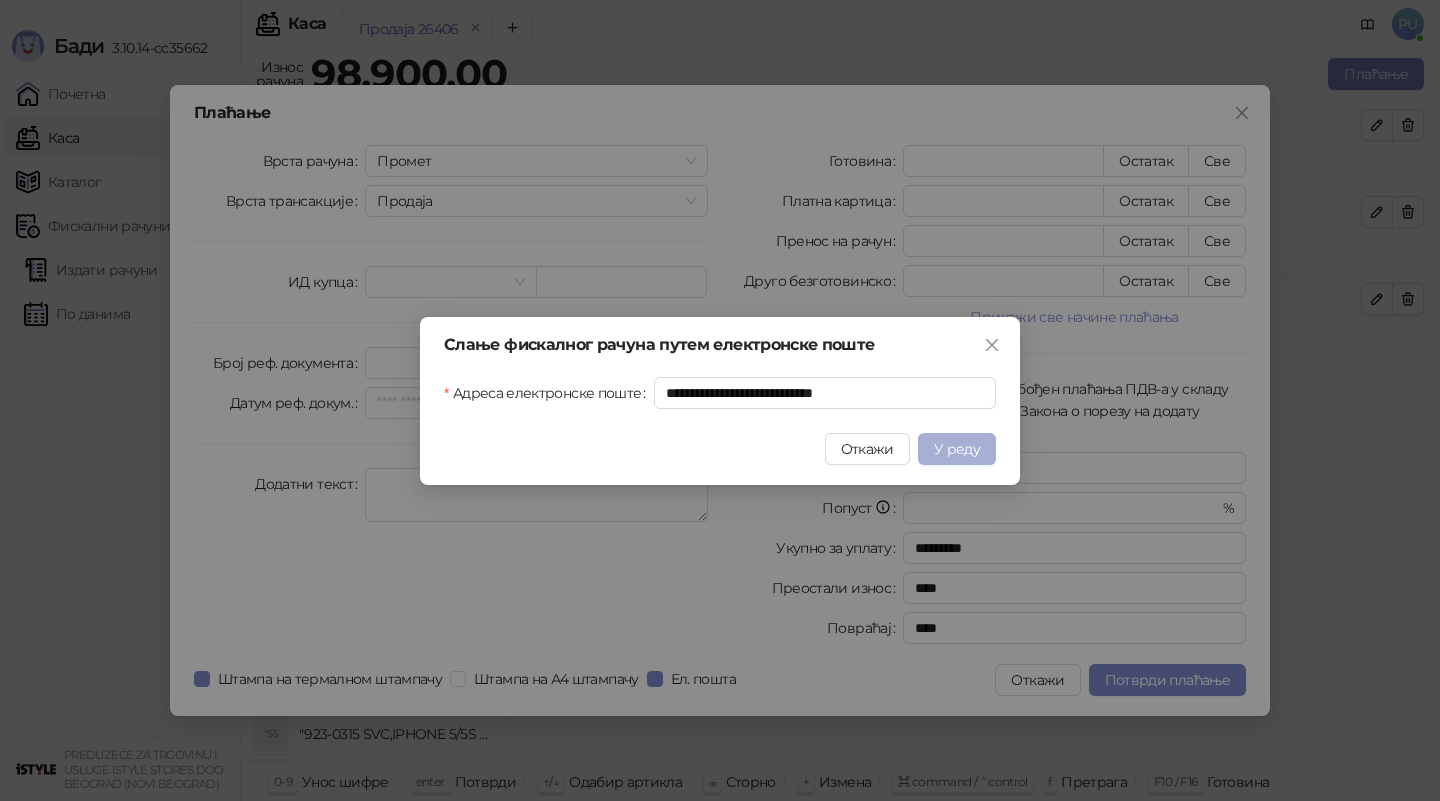 click on "У реду" at bounding box center [957, 449] 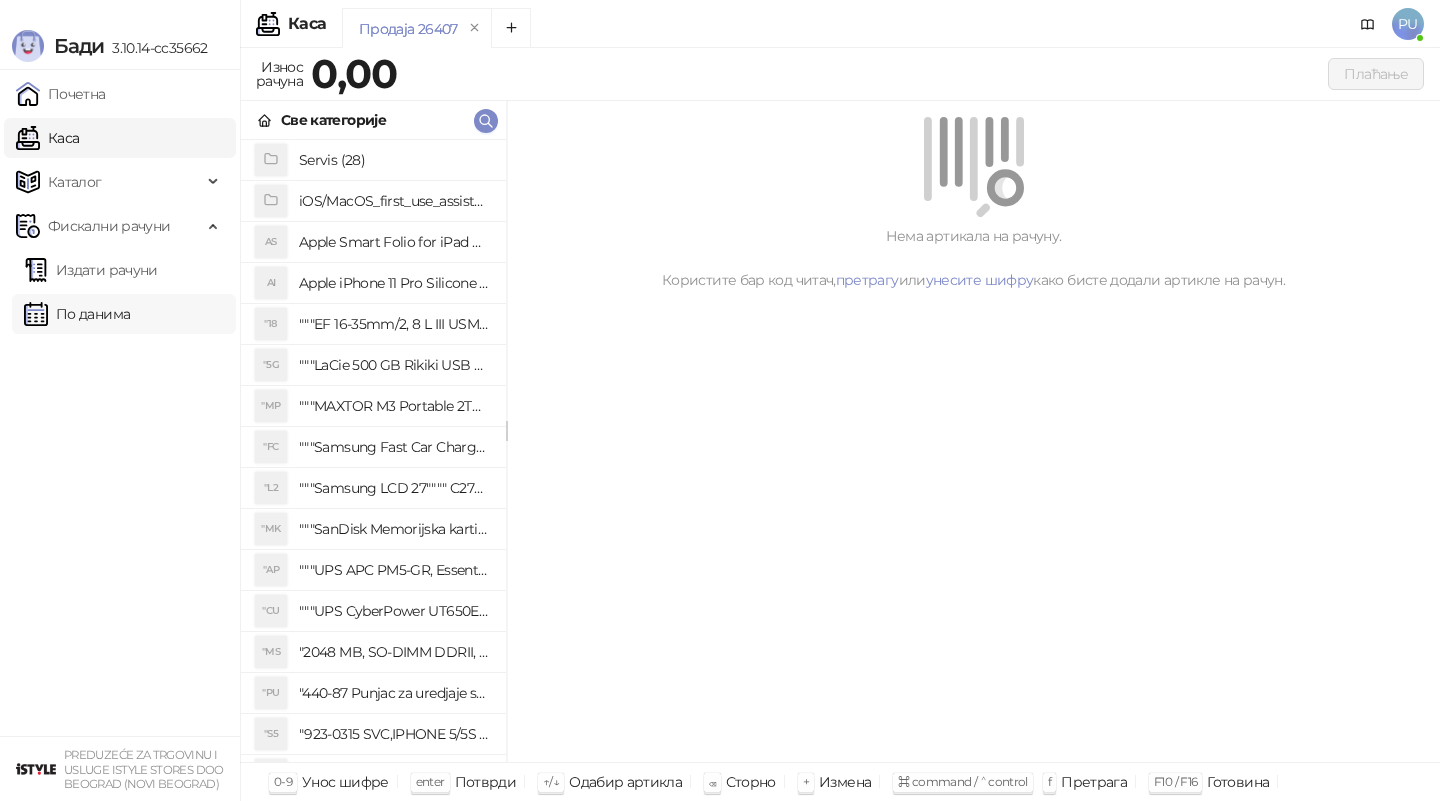 click on "По данима" at bounding box center (77, 314) 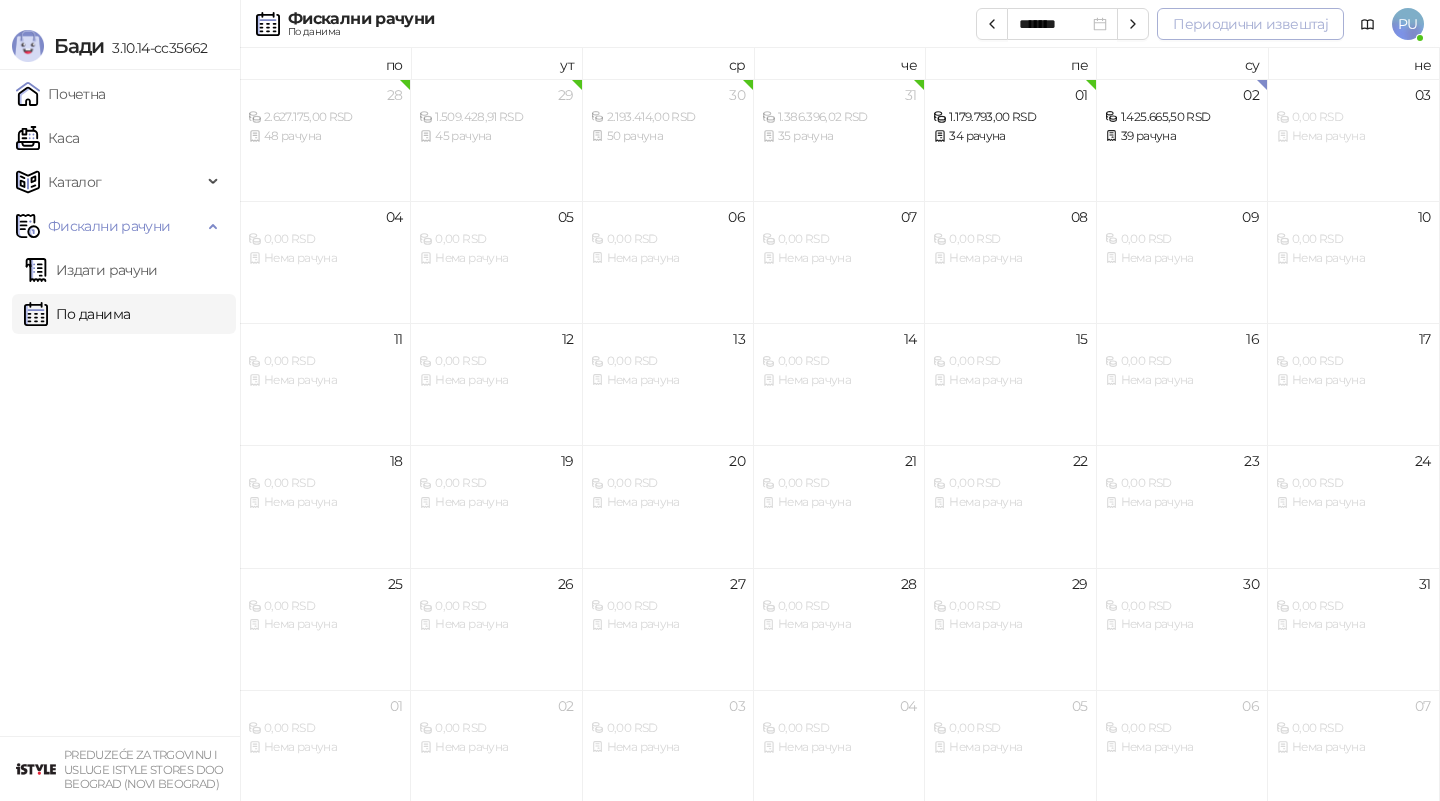 click on "Периодични извештај" at bounding box center [1250, 24] 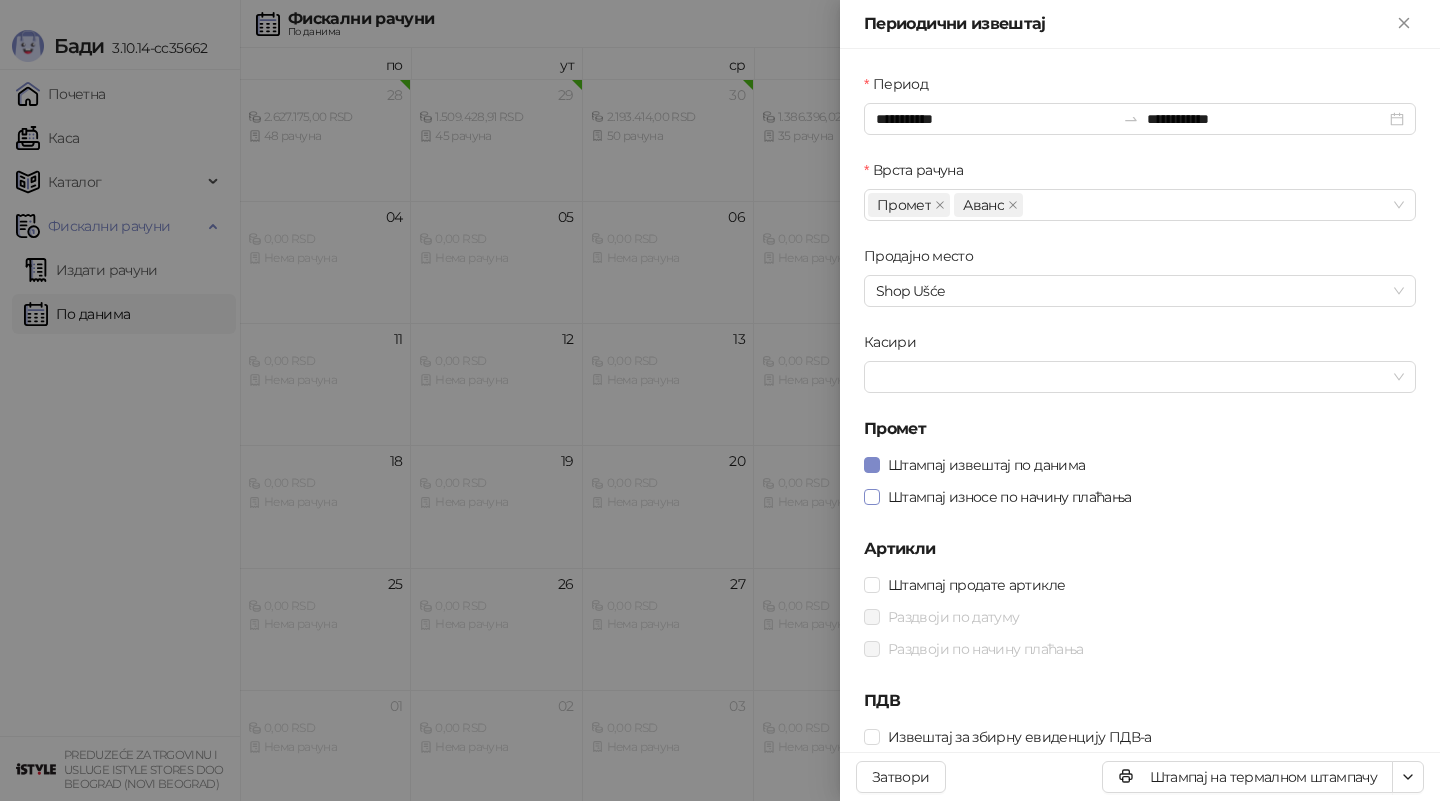 click on "Штампај износе по начину плаћања" at bounding box center (1010, 497) 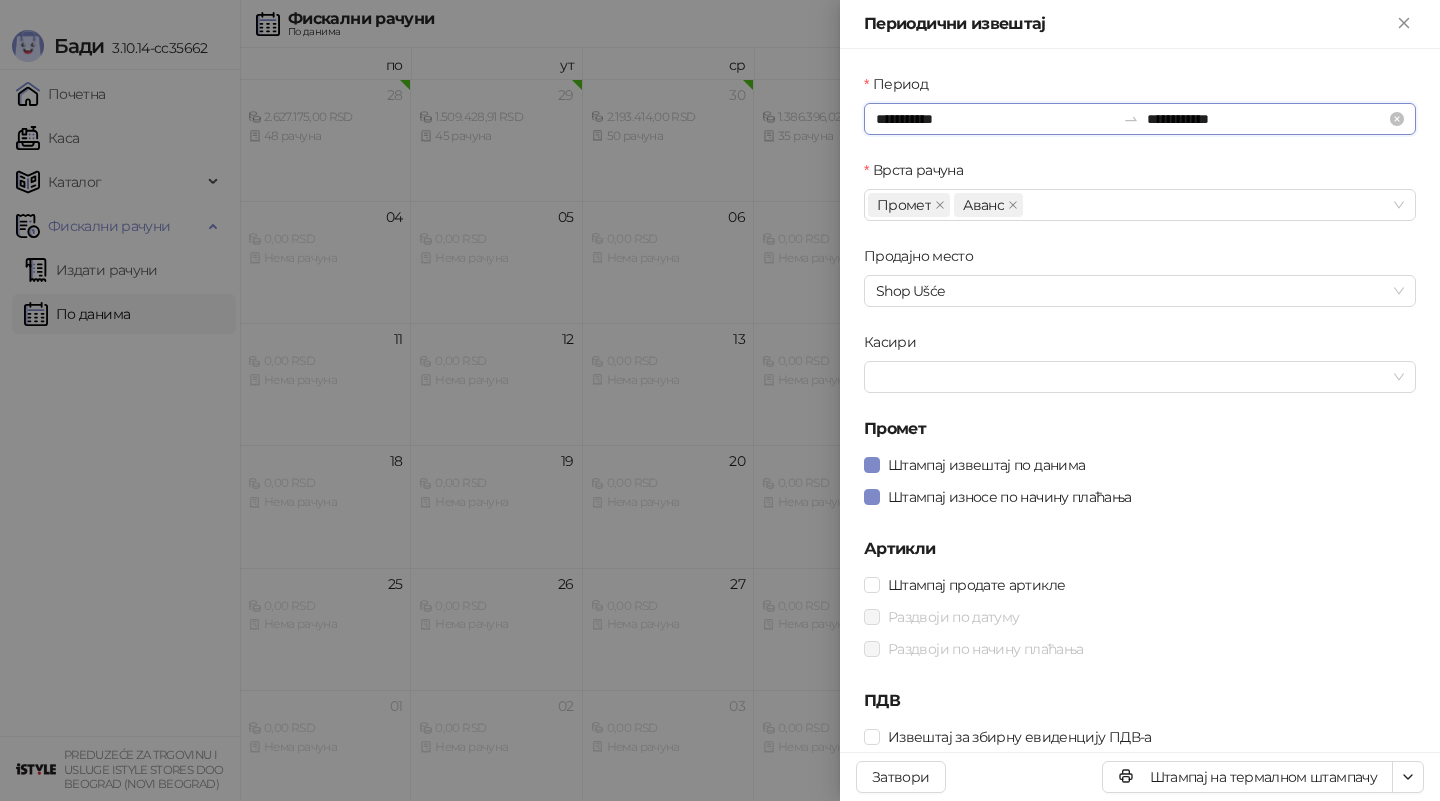 click on "**********" at bounding box center [995, 119] 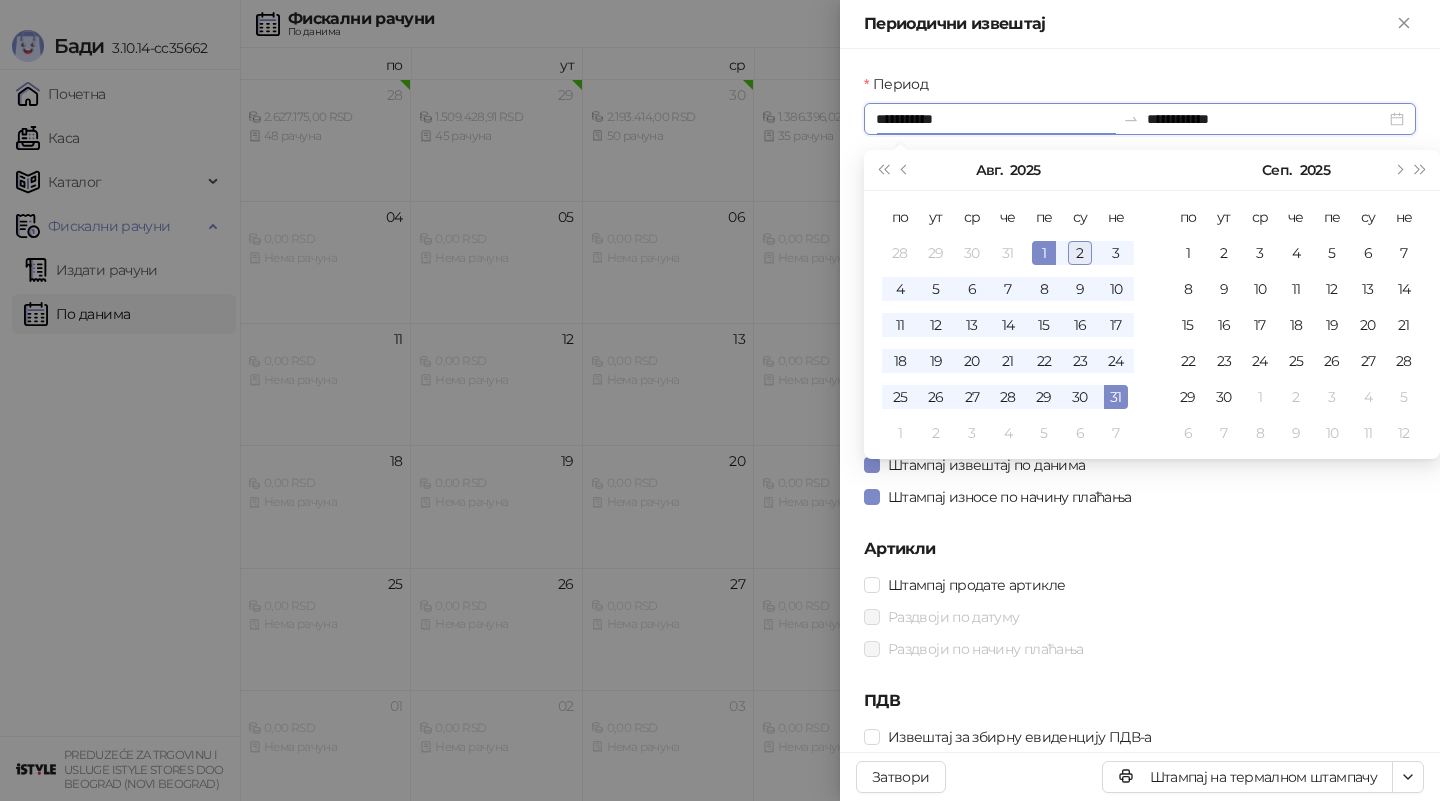 type on "**********" 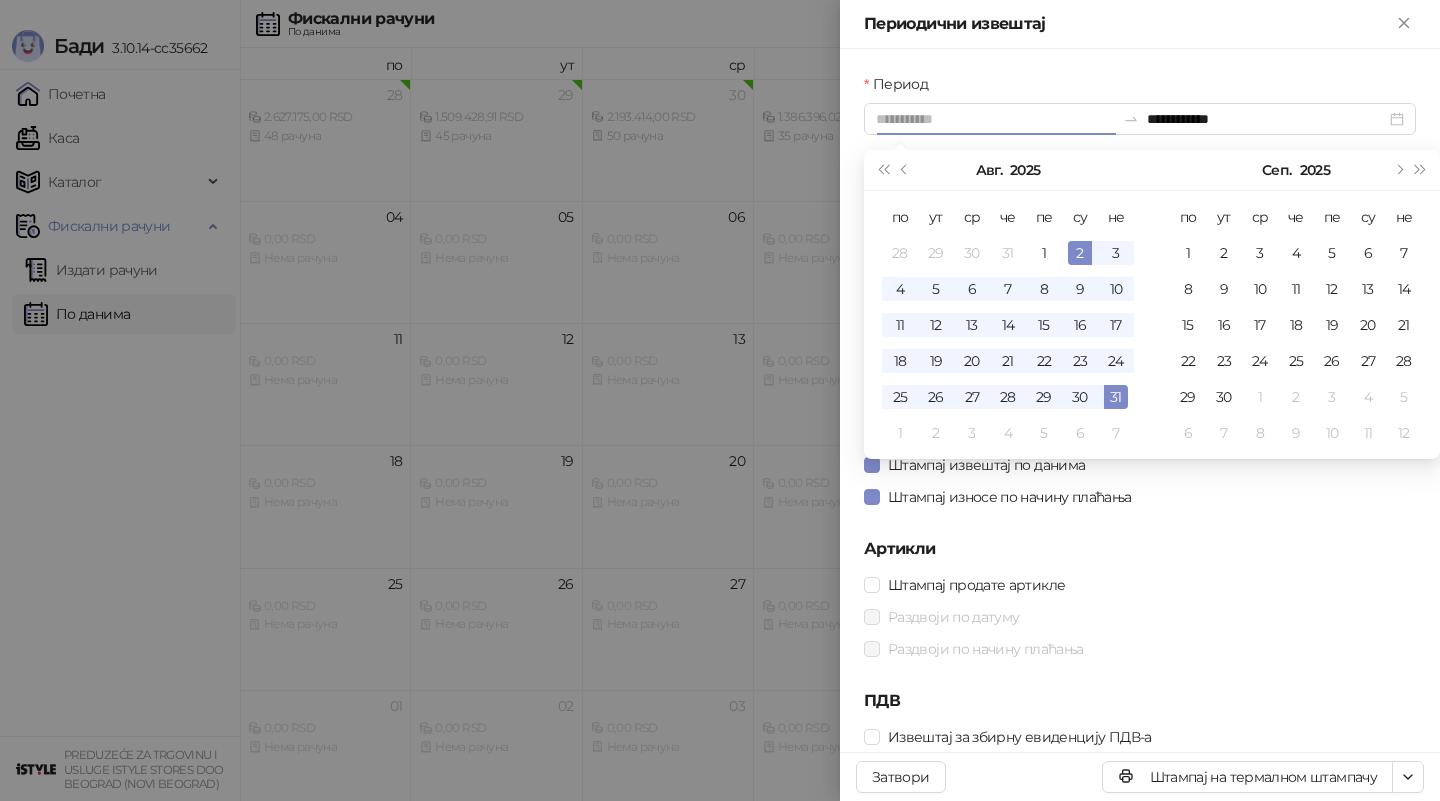 click on "2" at bounding box center (1080, 253) 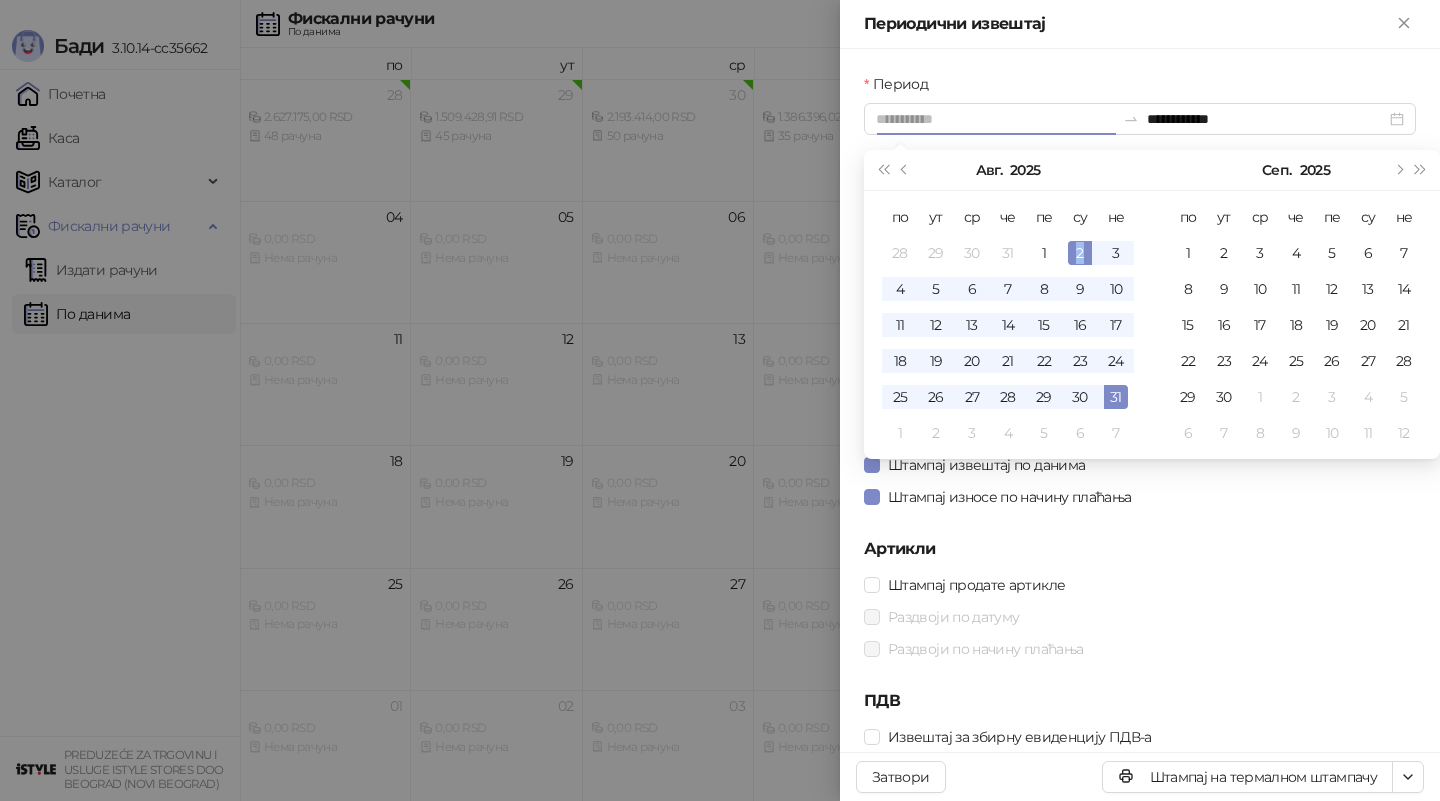 click on "2" at bounding box center (1080, 253) 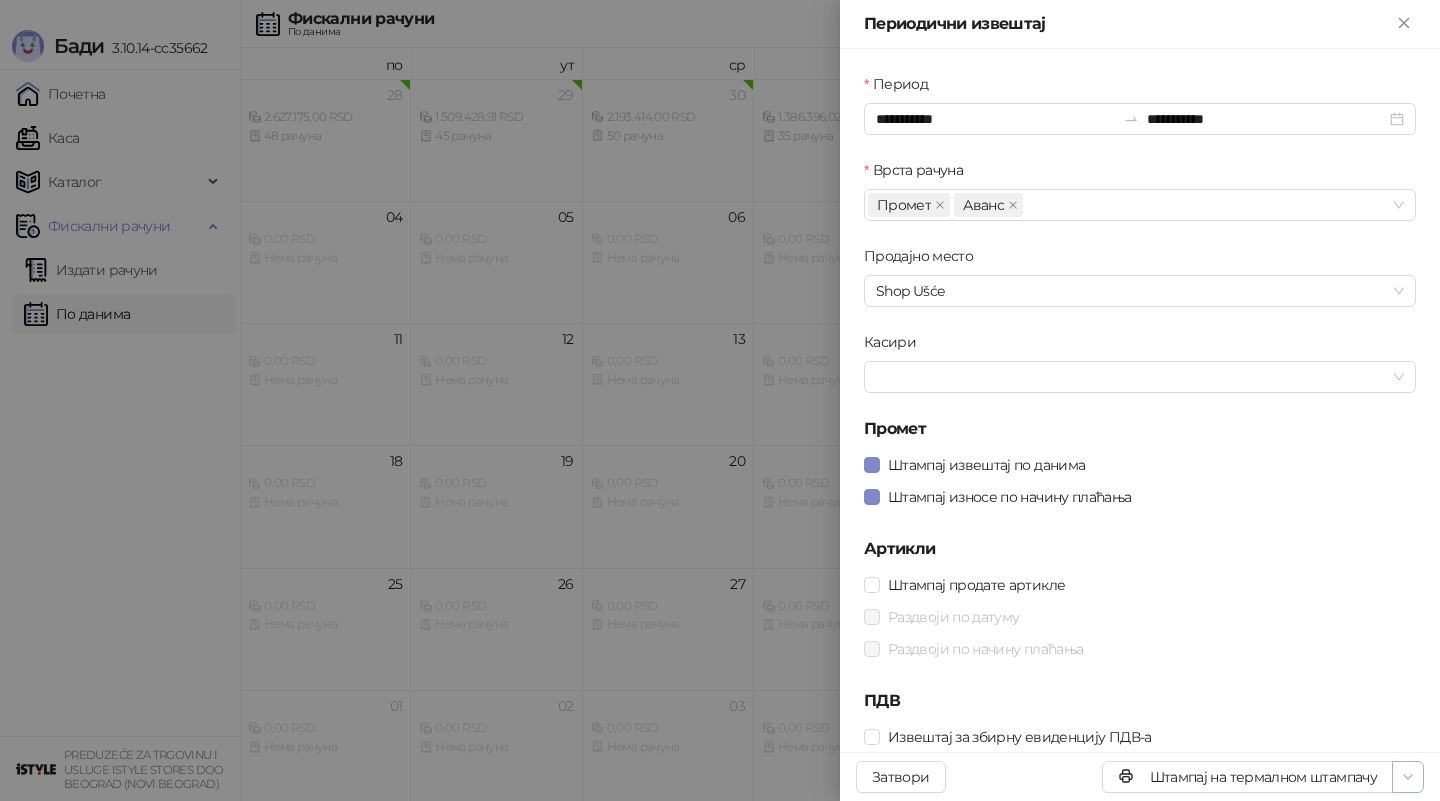 click 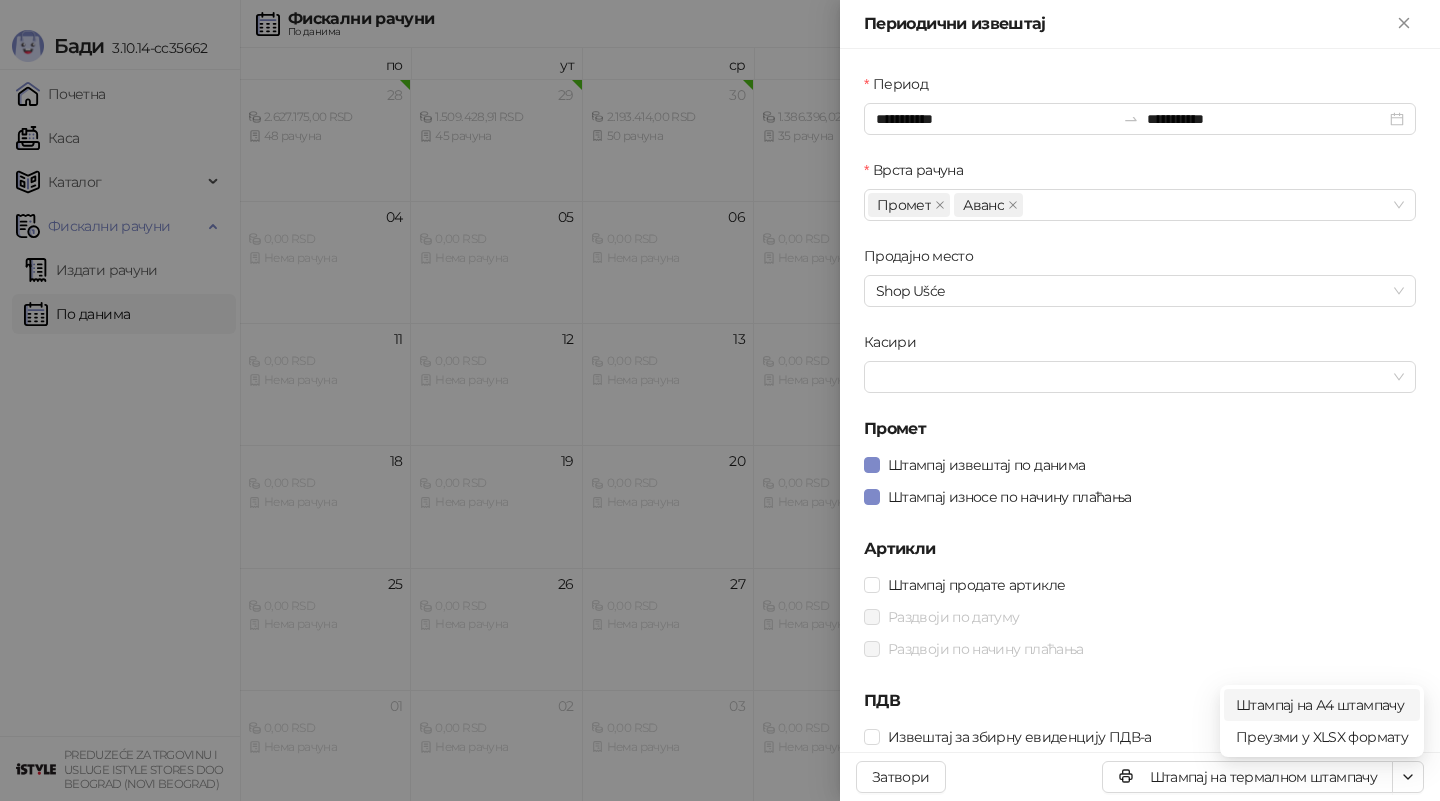 click on "Штампај на А4 штампачу" at bounding box center (1322, 705) 